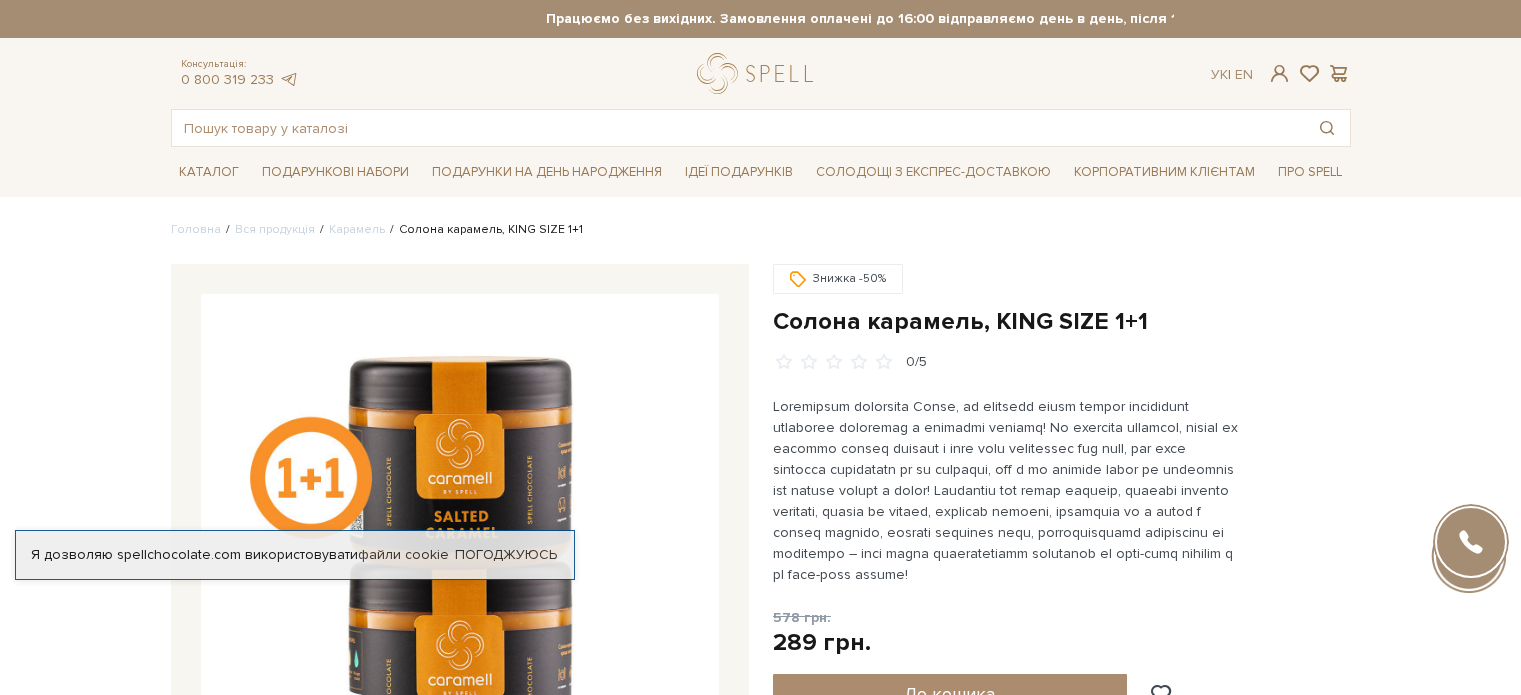 scroll, scrollTop: 0, scrollLeft: 0, axis: both 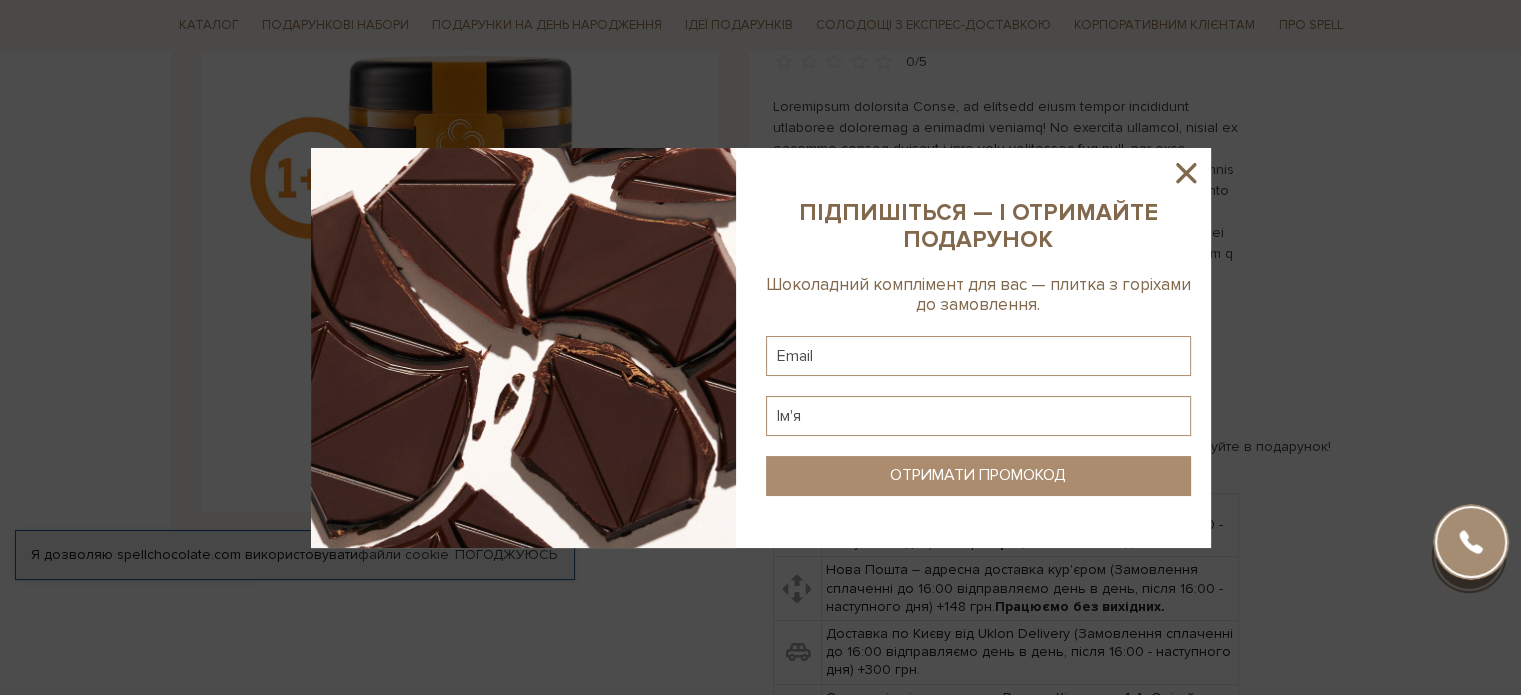 click 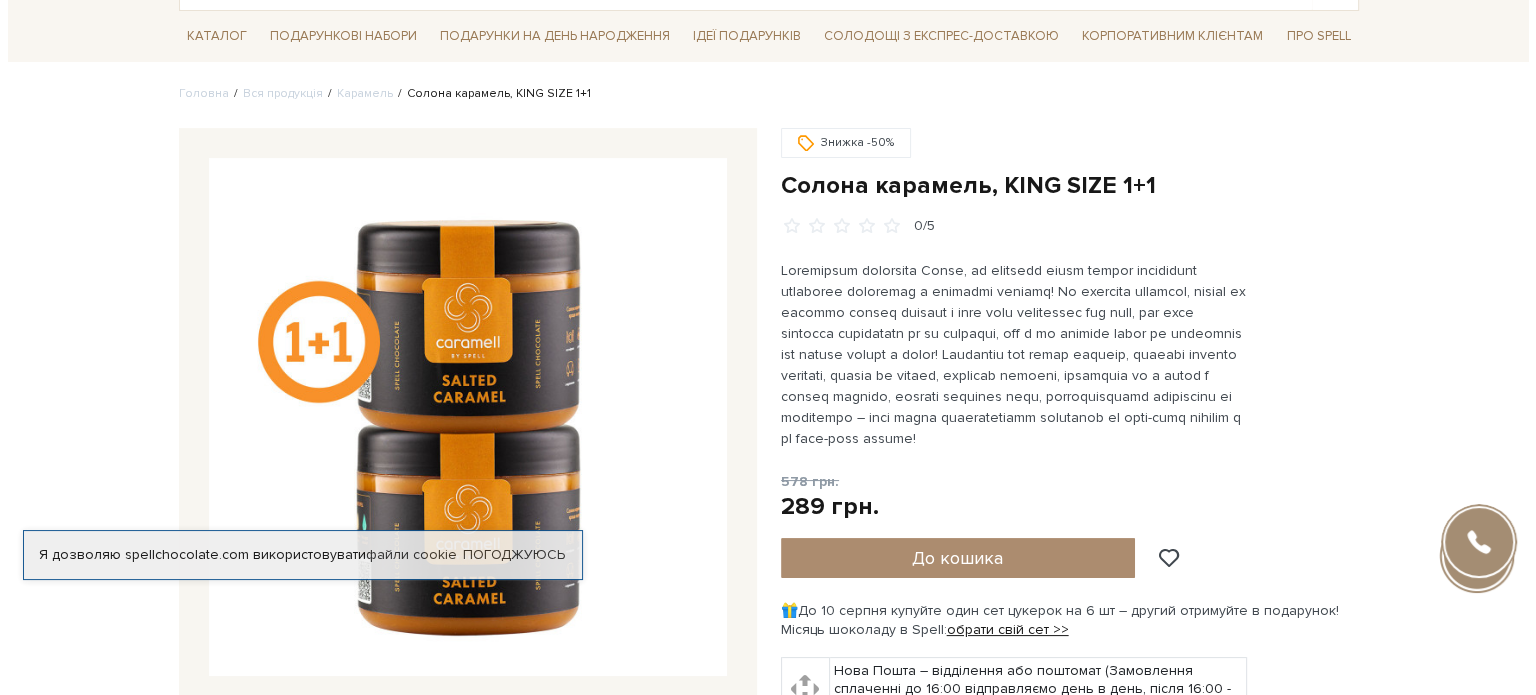 scroll, scrollTop: 100, scrollLeft: 0, axis: vertical 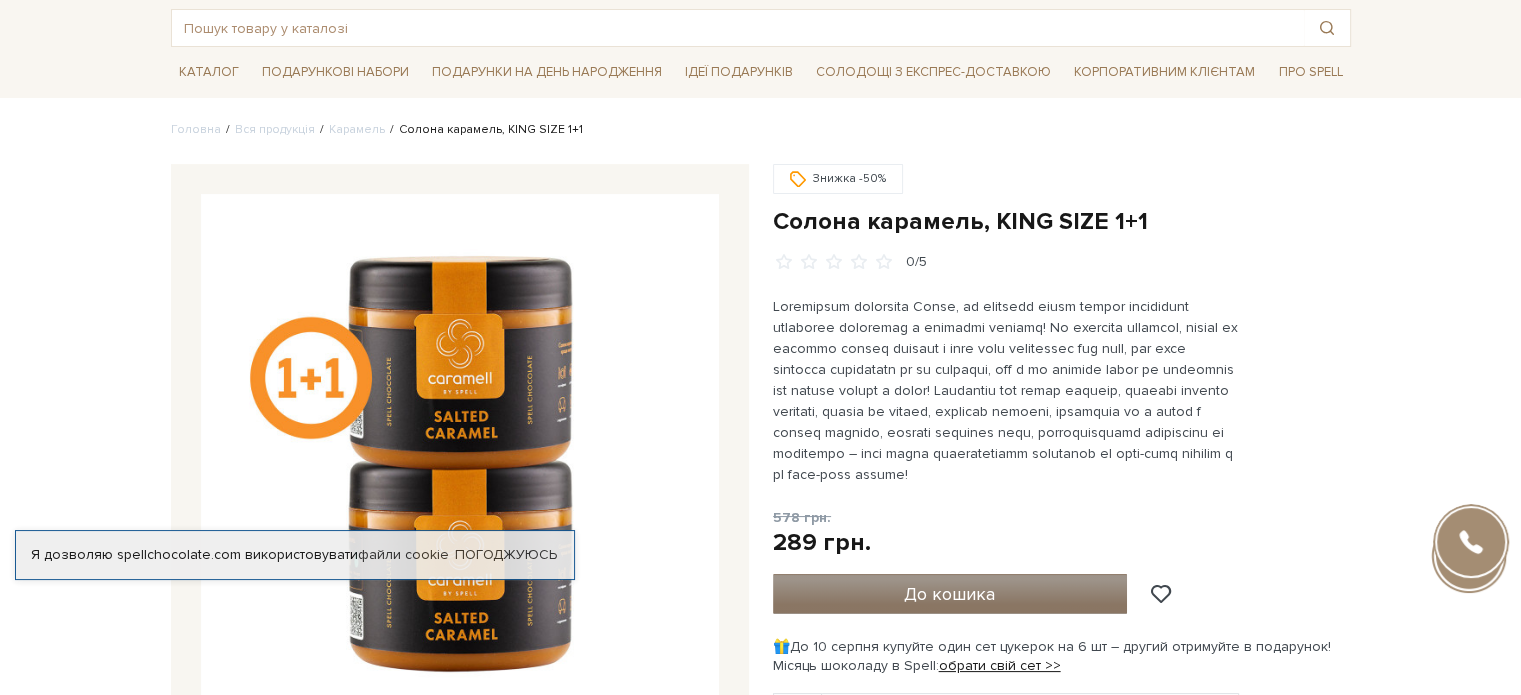 click on "До кошика" at bounding box center [949, 594] 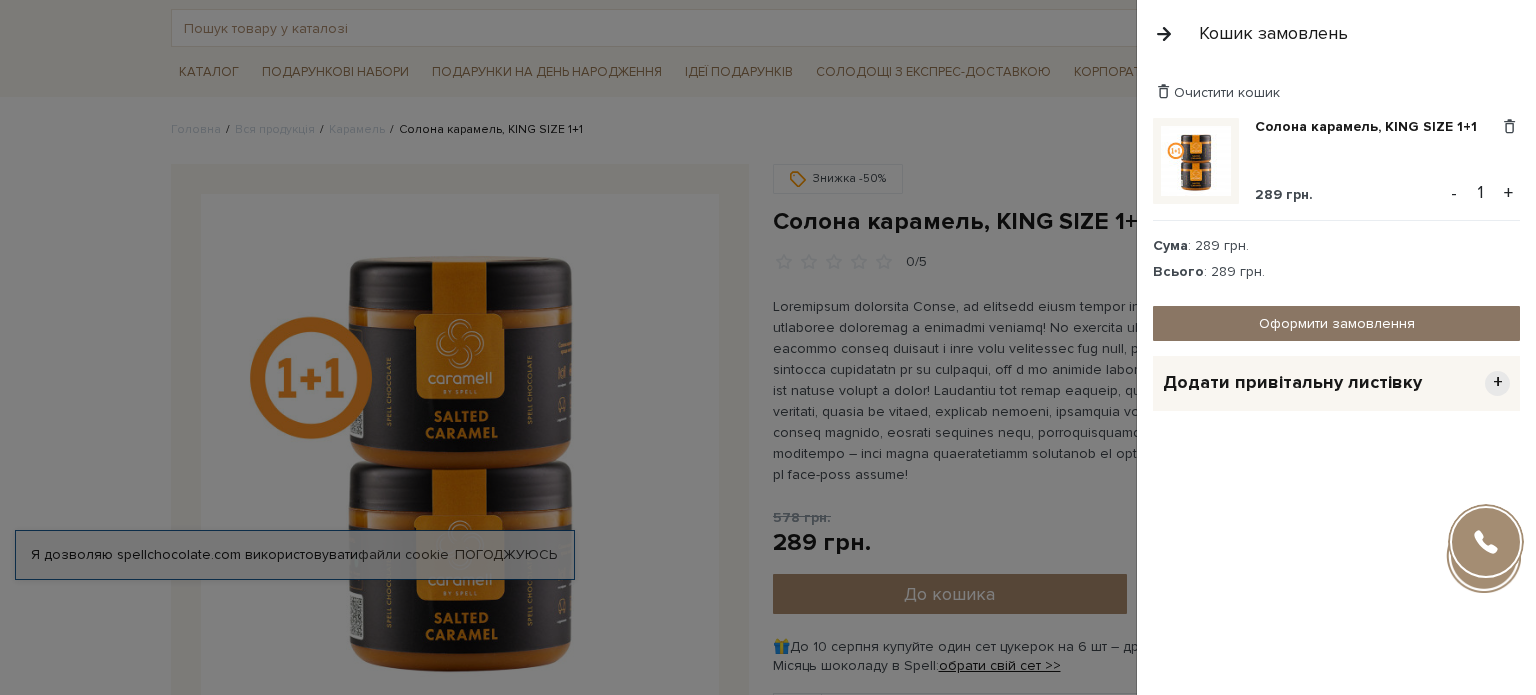 click on "Оформити замовлення" at bounding box center [1336, 323] 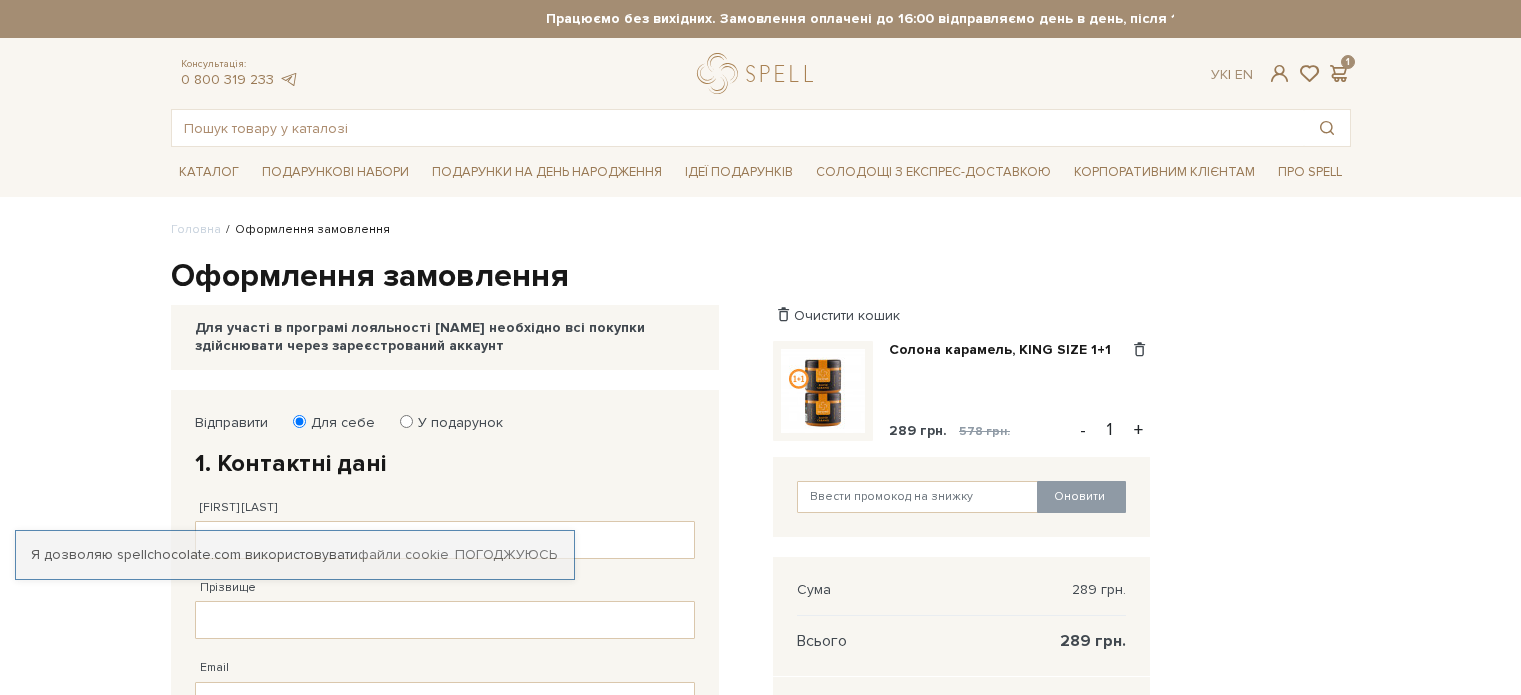 scroll, scrollTop: 0, scrollLeft: 0, axis: both 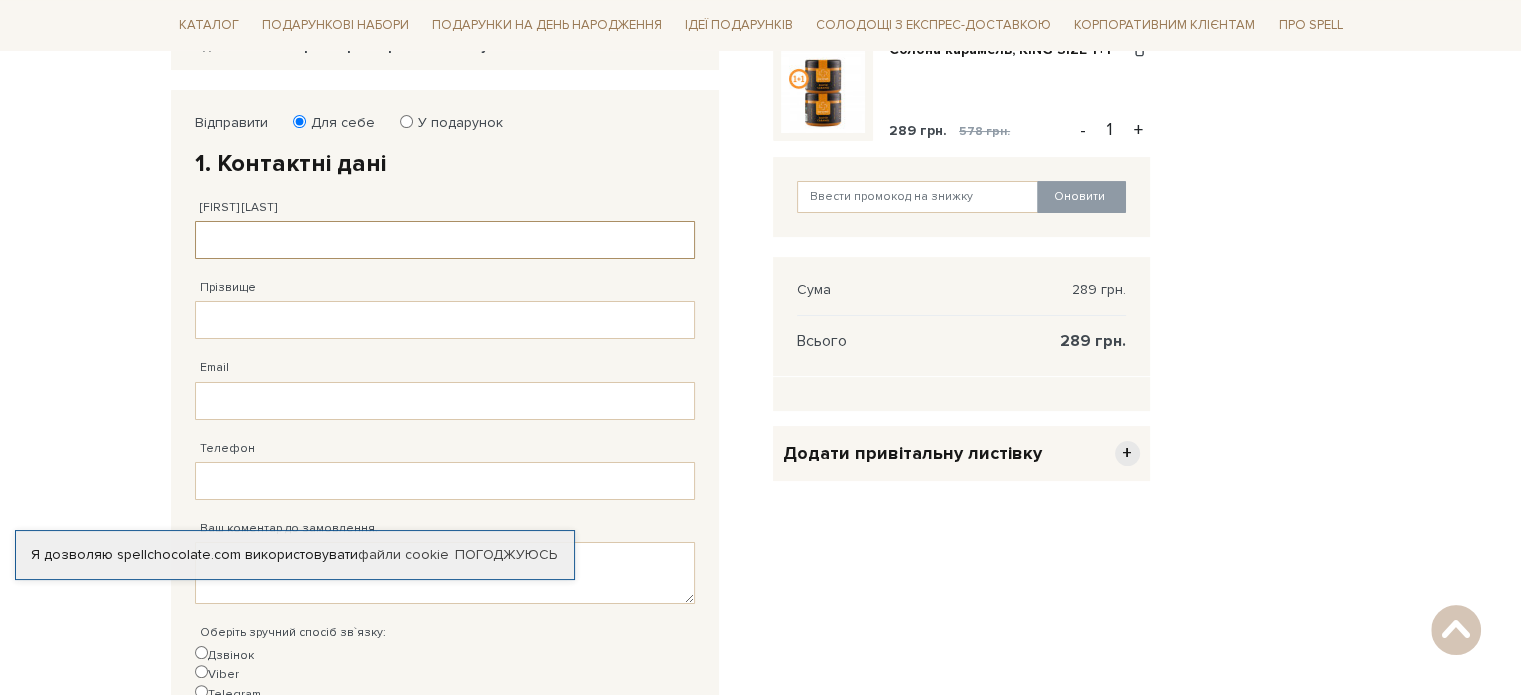 click on "[FIRST] [LAST]" at bounding box center (445, 240) 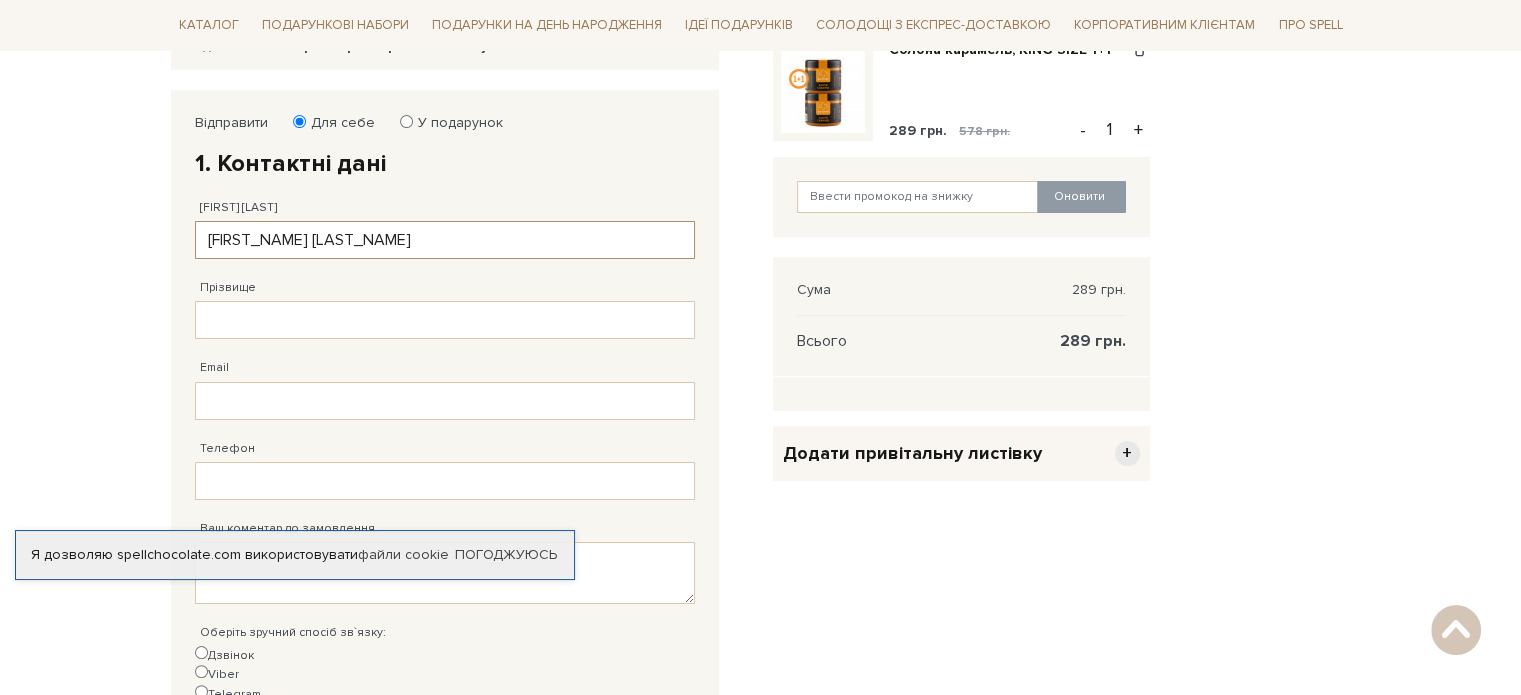 type on "[FIRST_NAME] [LAST_NAME]" 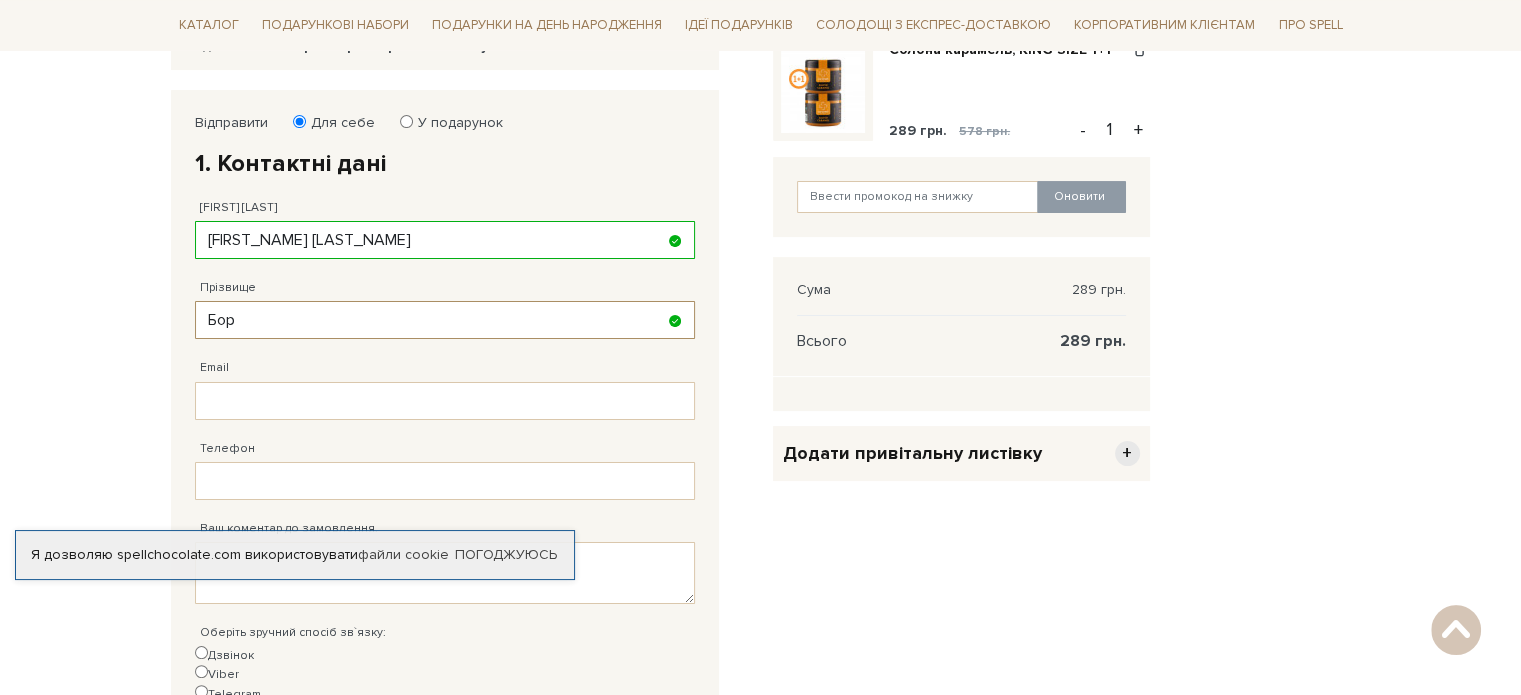 click on "Бор" at bounding box center (445, 320) 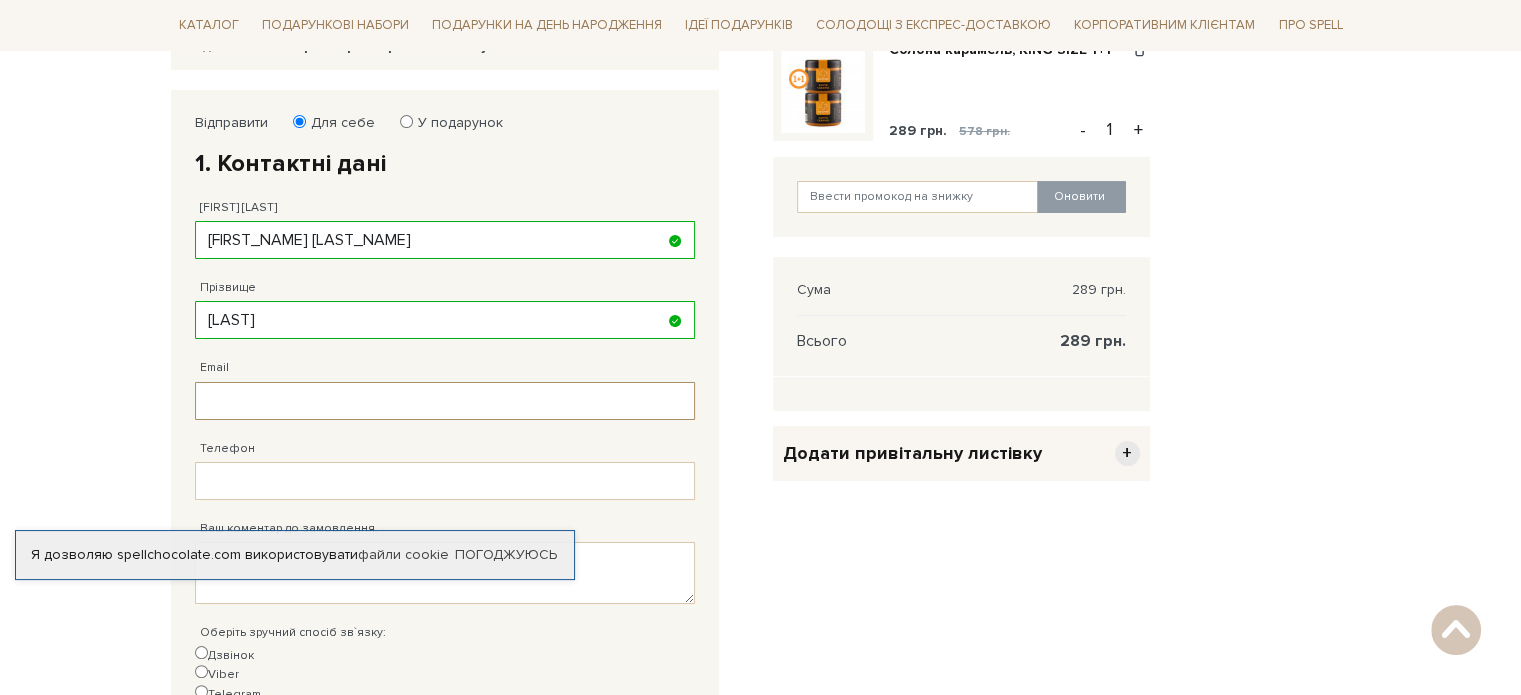 click on "Email" at bounding box center [445, 401] 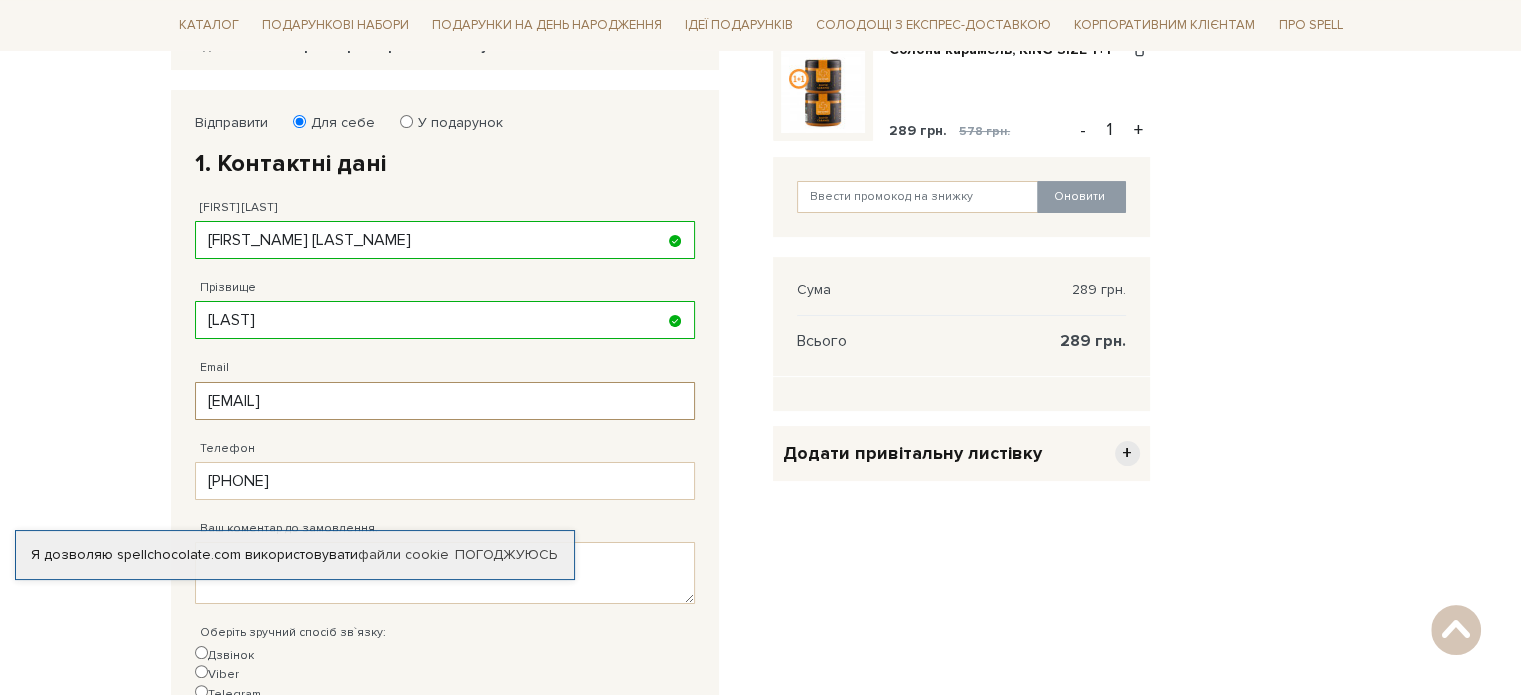 type on "[PHONE]" 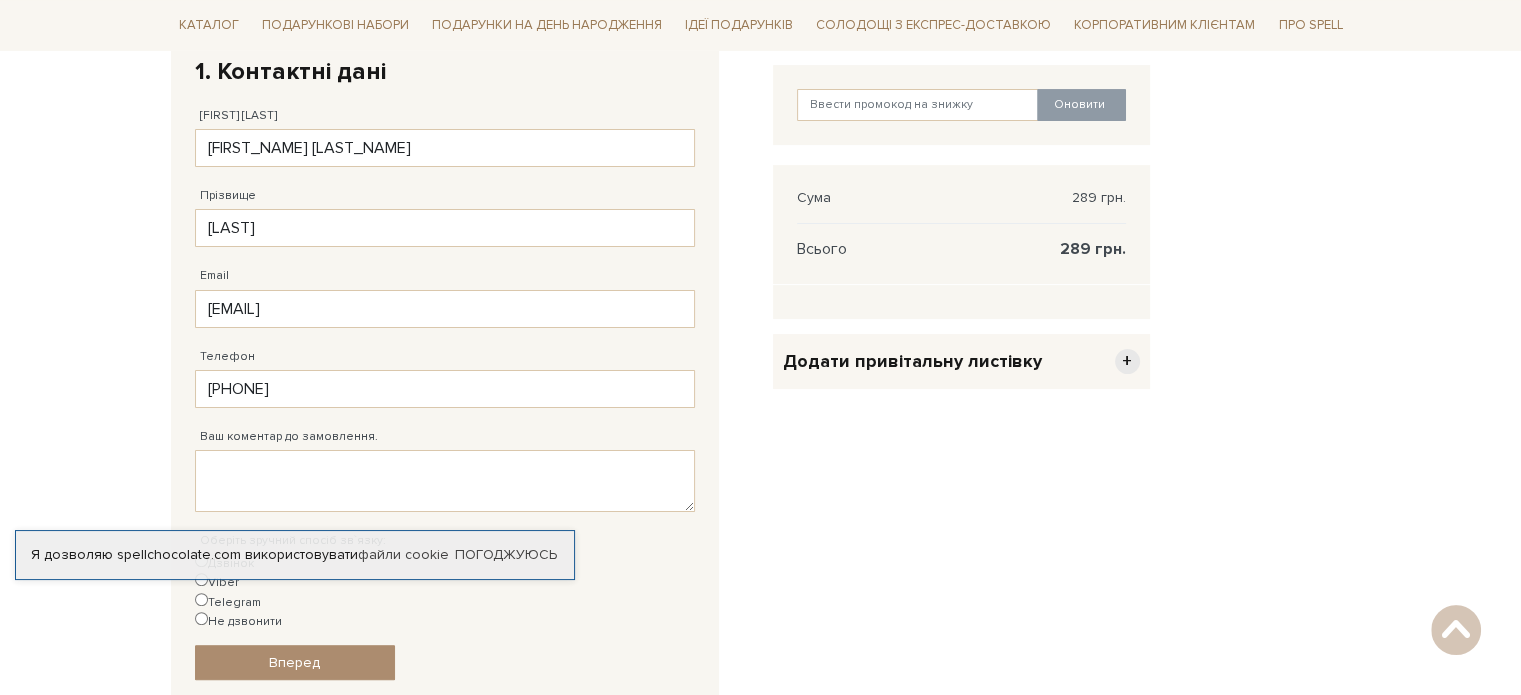 type on "[PHONE]" 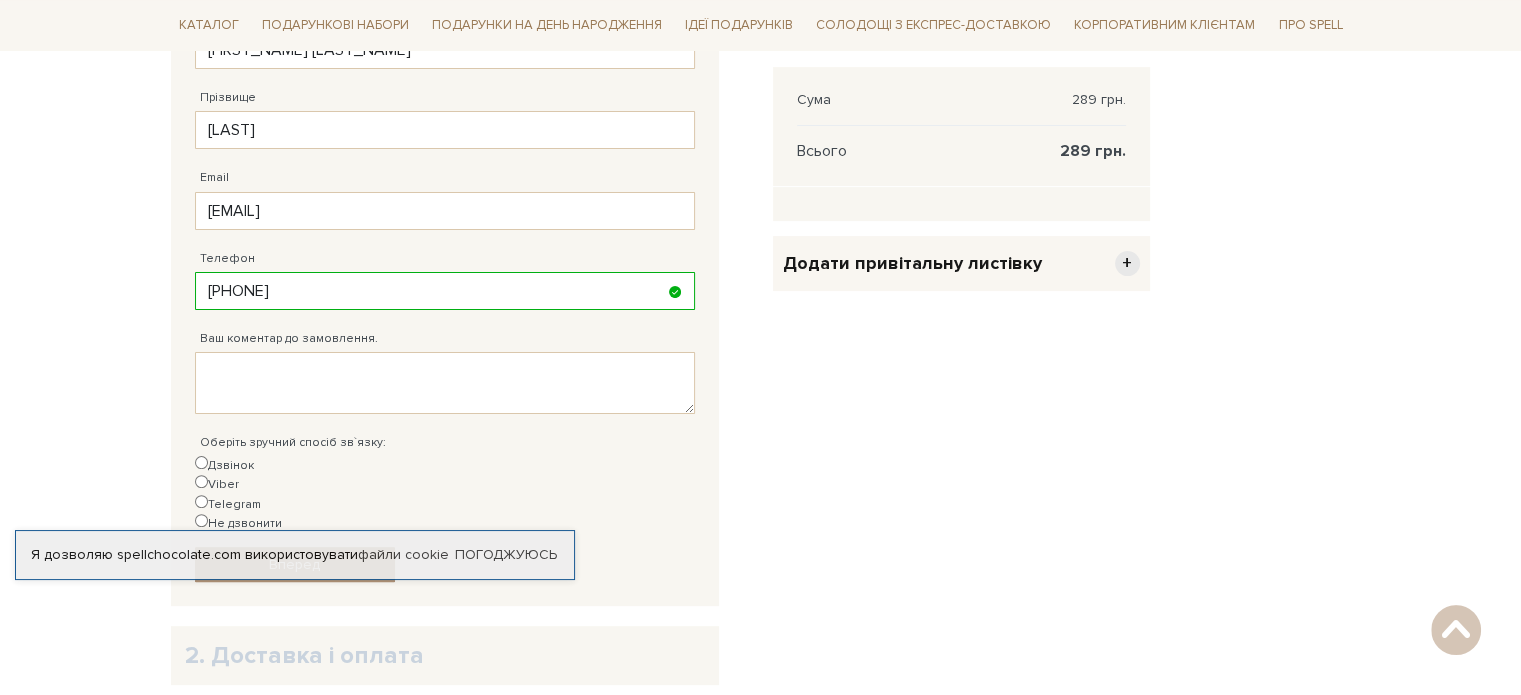 scroll, scrollTop: 500, scrollLeft: 0, axis: vertical 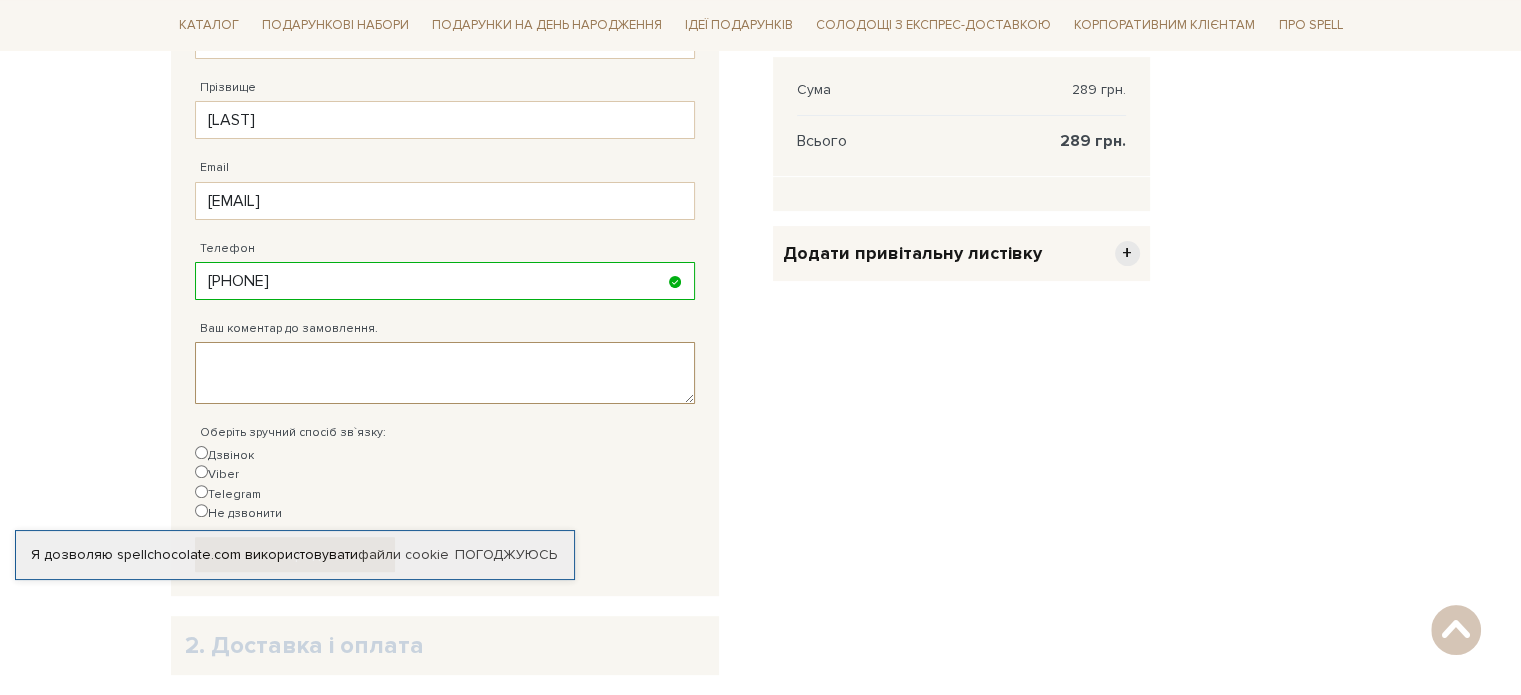 click on "Ваш коментар до замовлення." at bounding box center (445, 373) 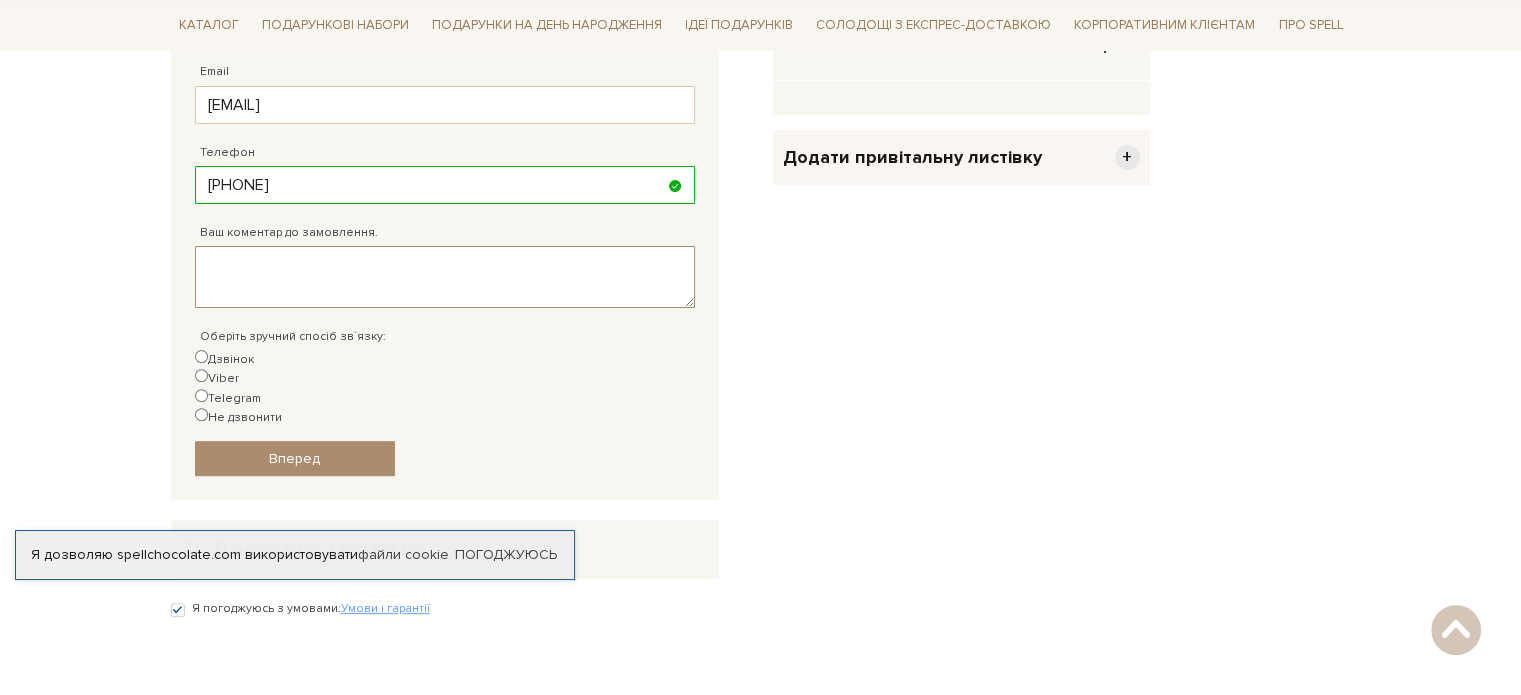 scroll, scrollTop: 600, scrollLeft: 0, axis: vertical 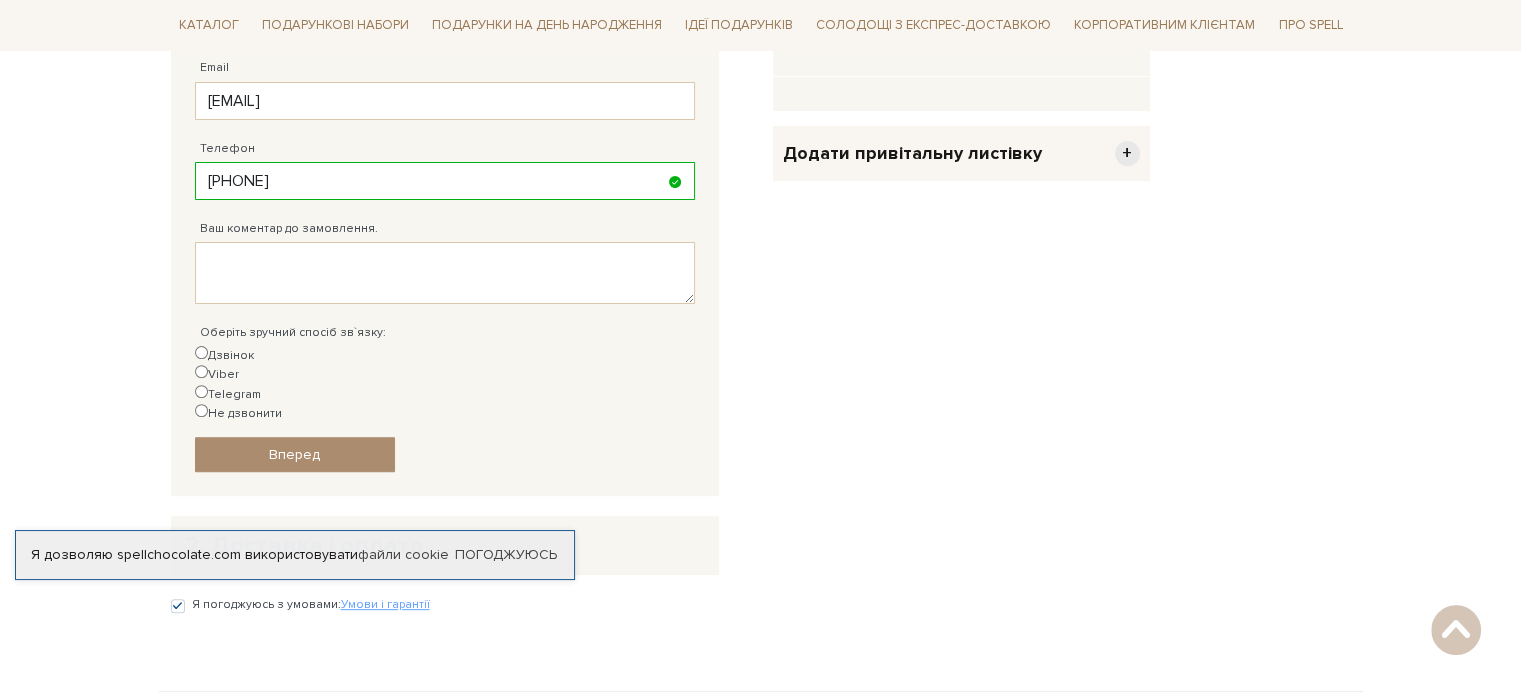 click on "Дзвінок" at bounding box center (224, 355) 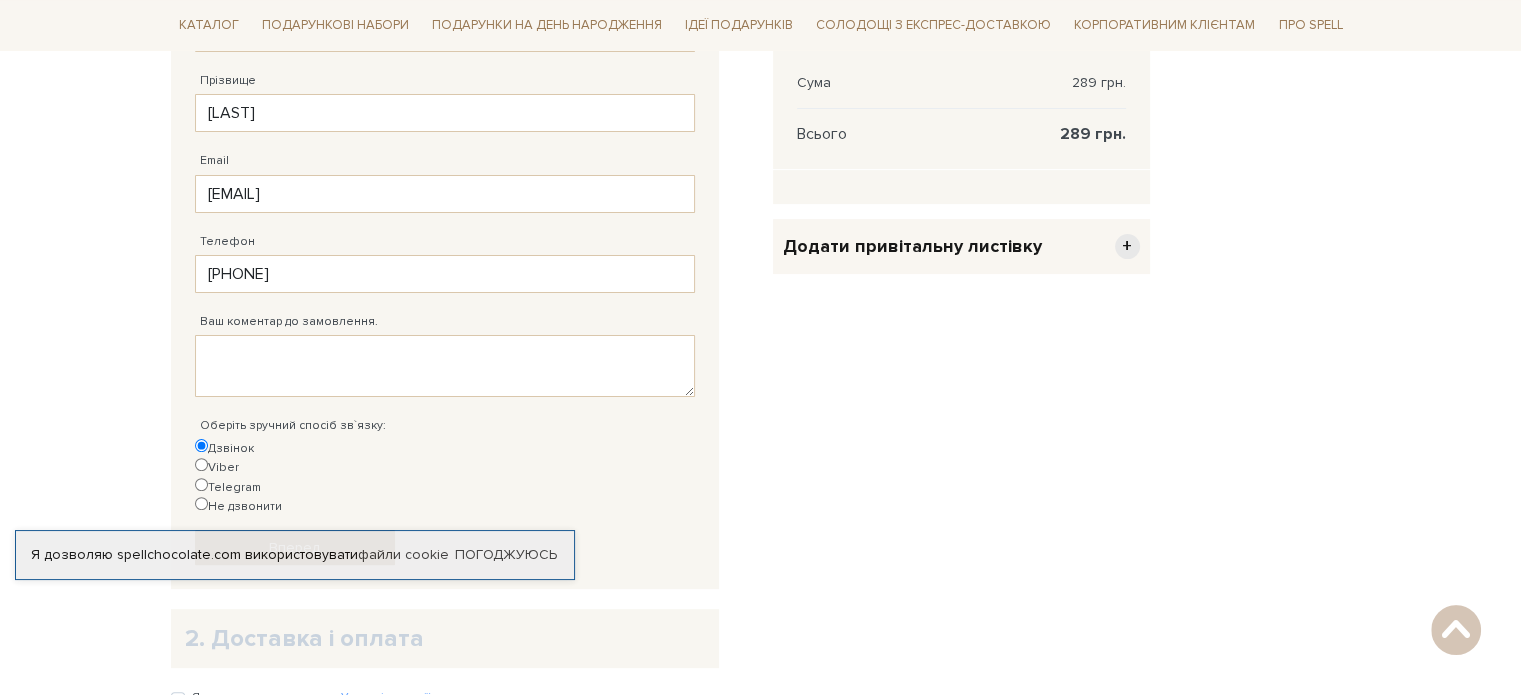 scroll, scrollTop: 500, scrollLeft: 0, axis: vertical 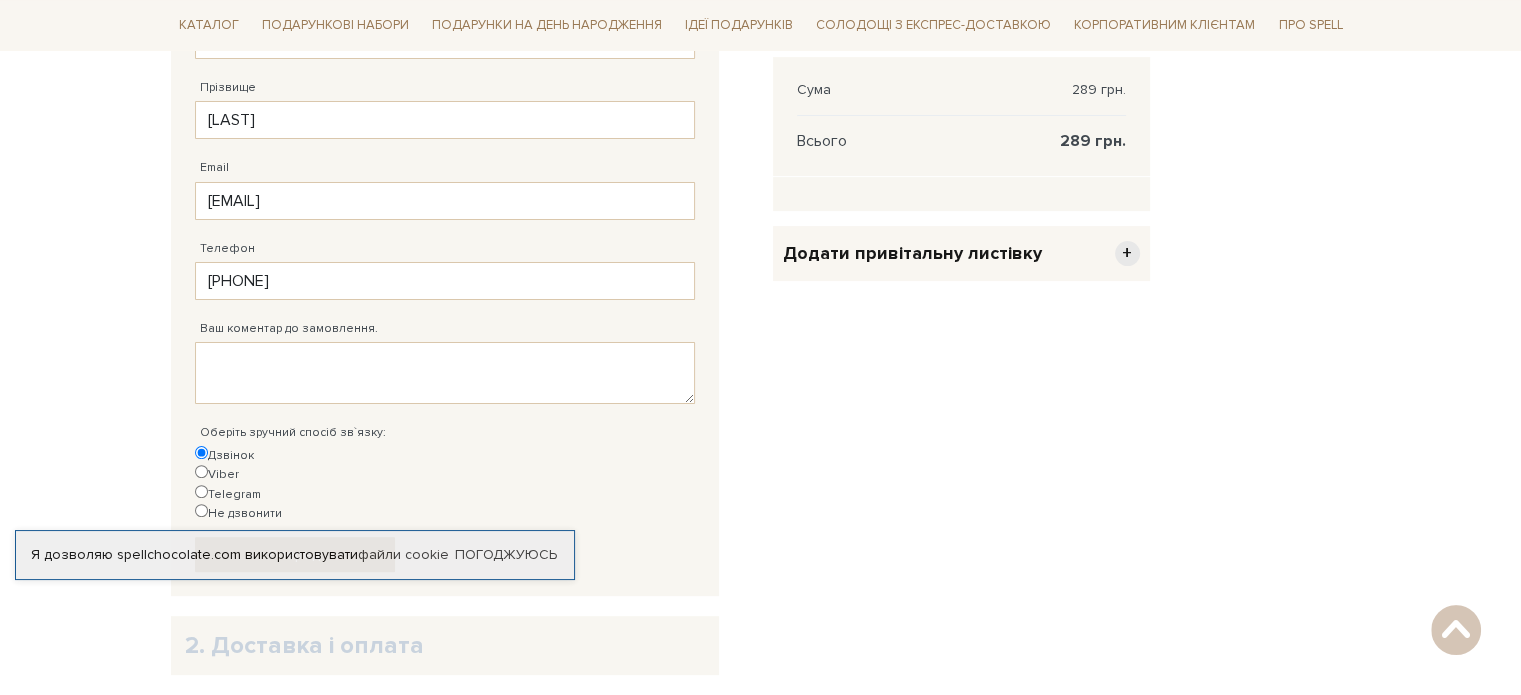 click on "Telegram" at bounding box center (228, 494) 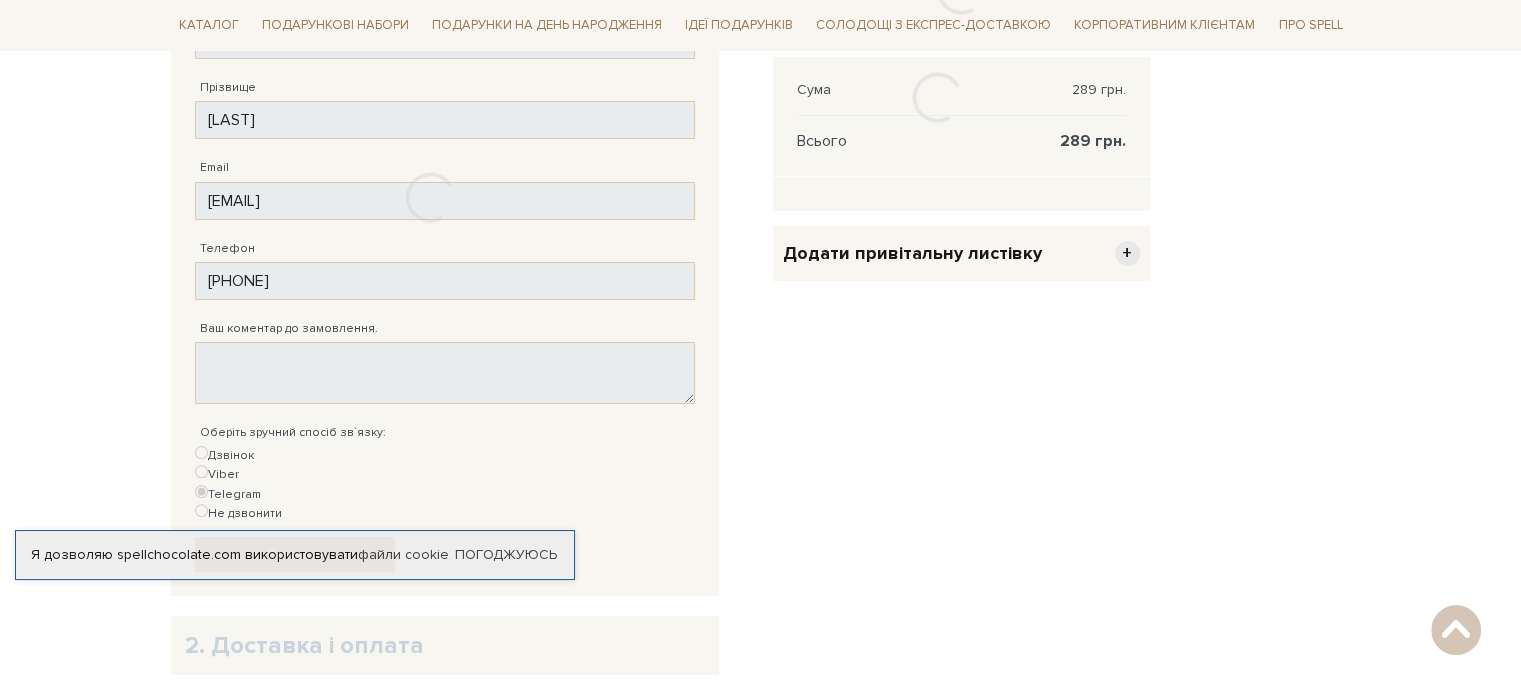 click at bounding box center [430, 198] 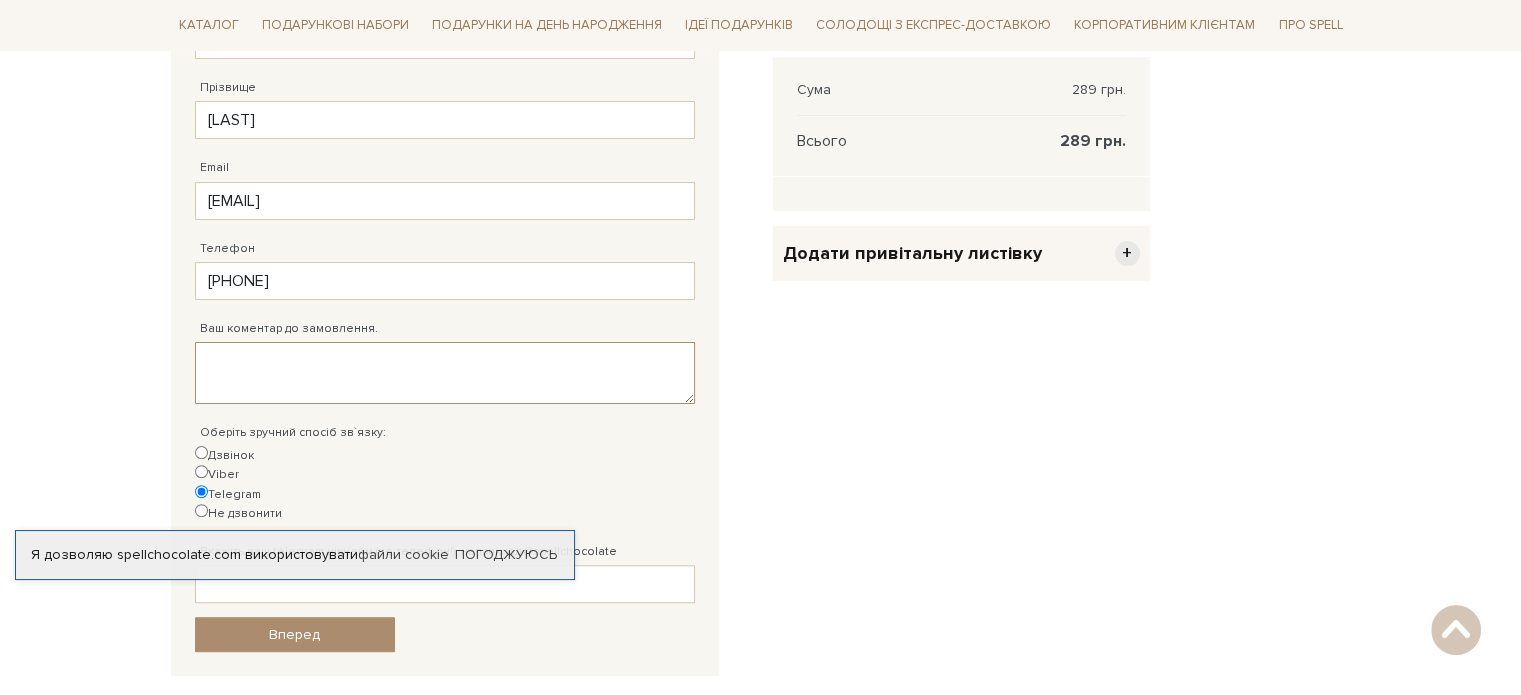 drag, startPoint x: 312, startPoint y: 408, endPoint x: 296, endPoint y: 370, distance: 41.231056 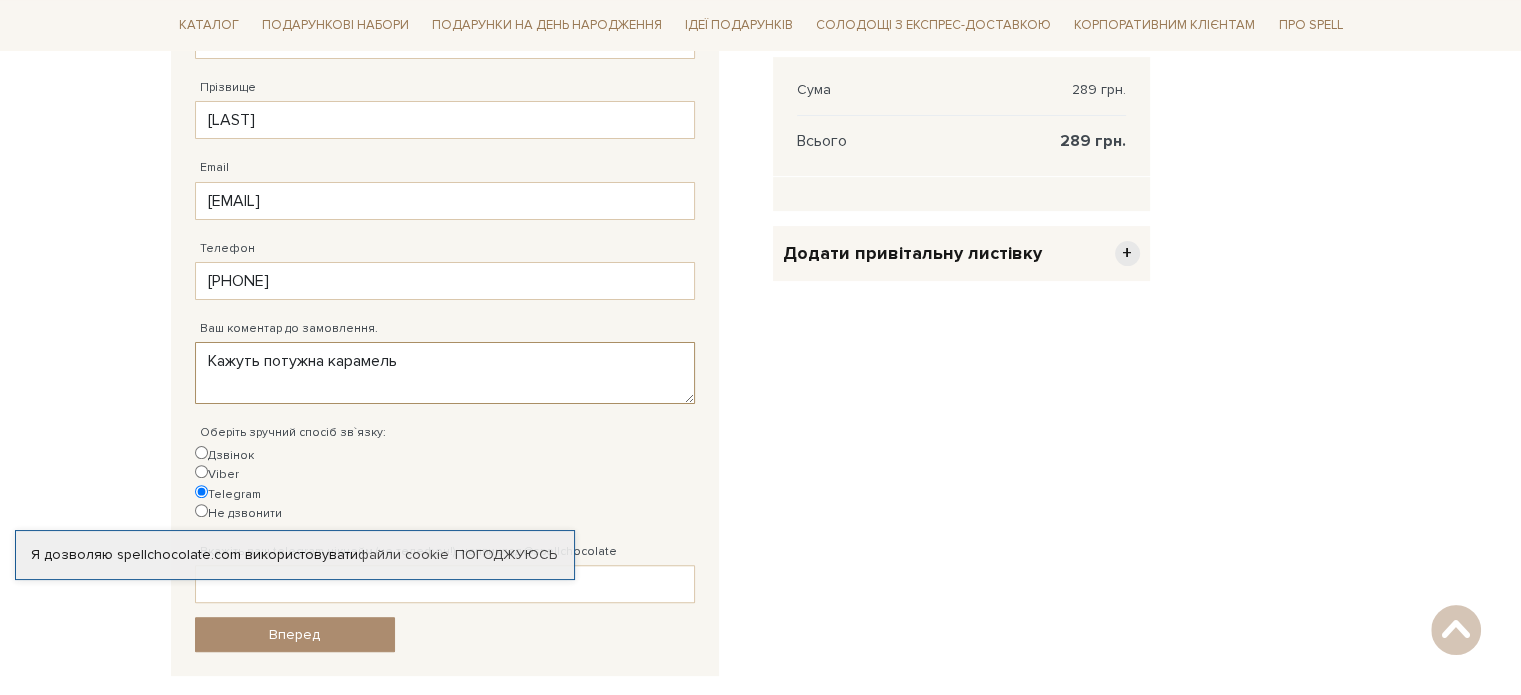click on "Кажуть потужна карамель" at bounding box center [445, 373] 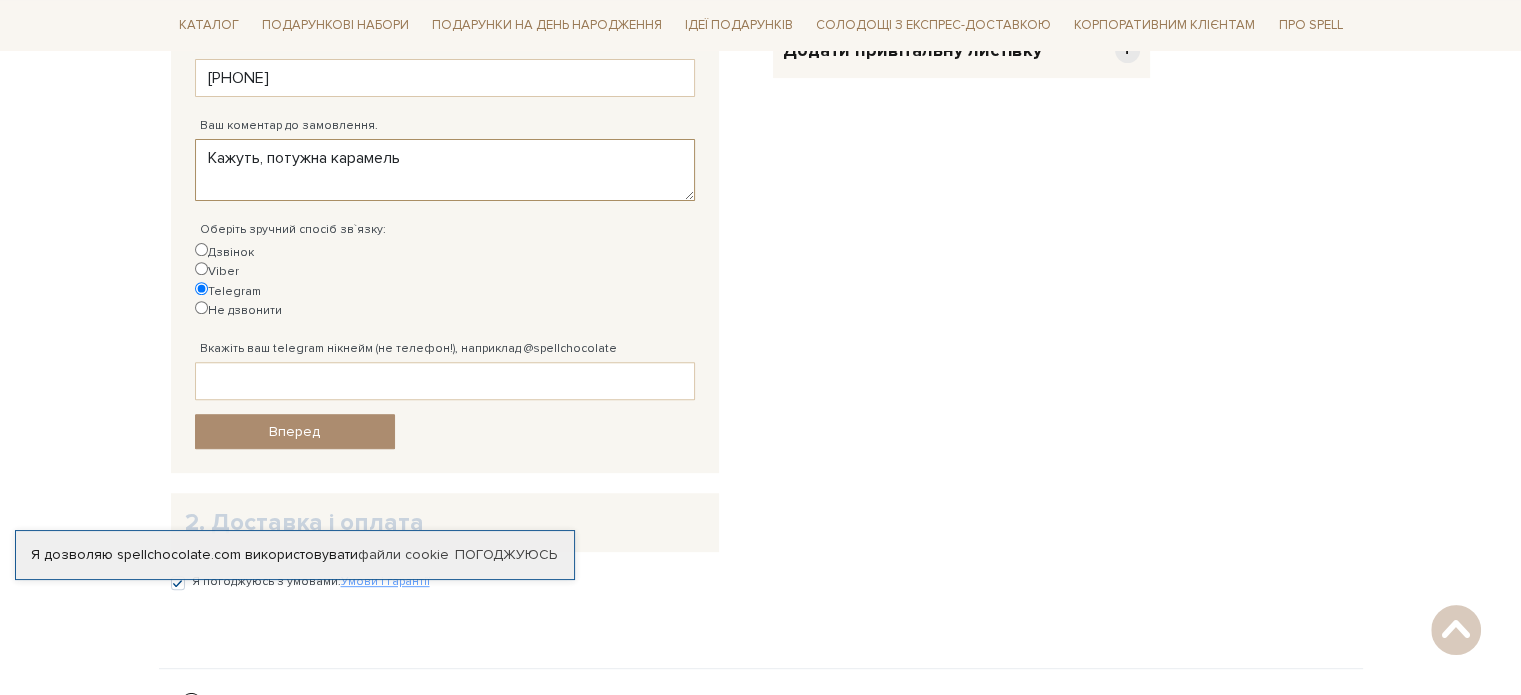 scroll, scrollTop: 928, scrollLeft: 0, axis: vertical 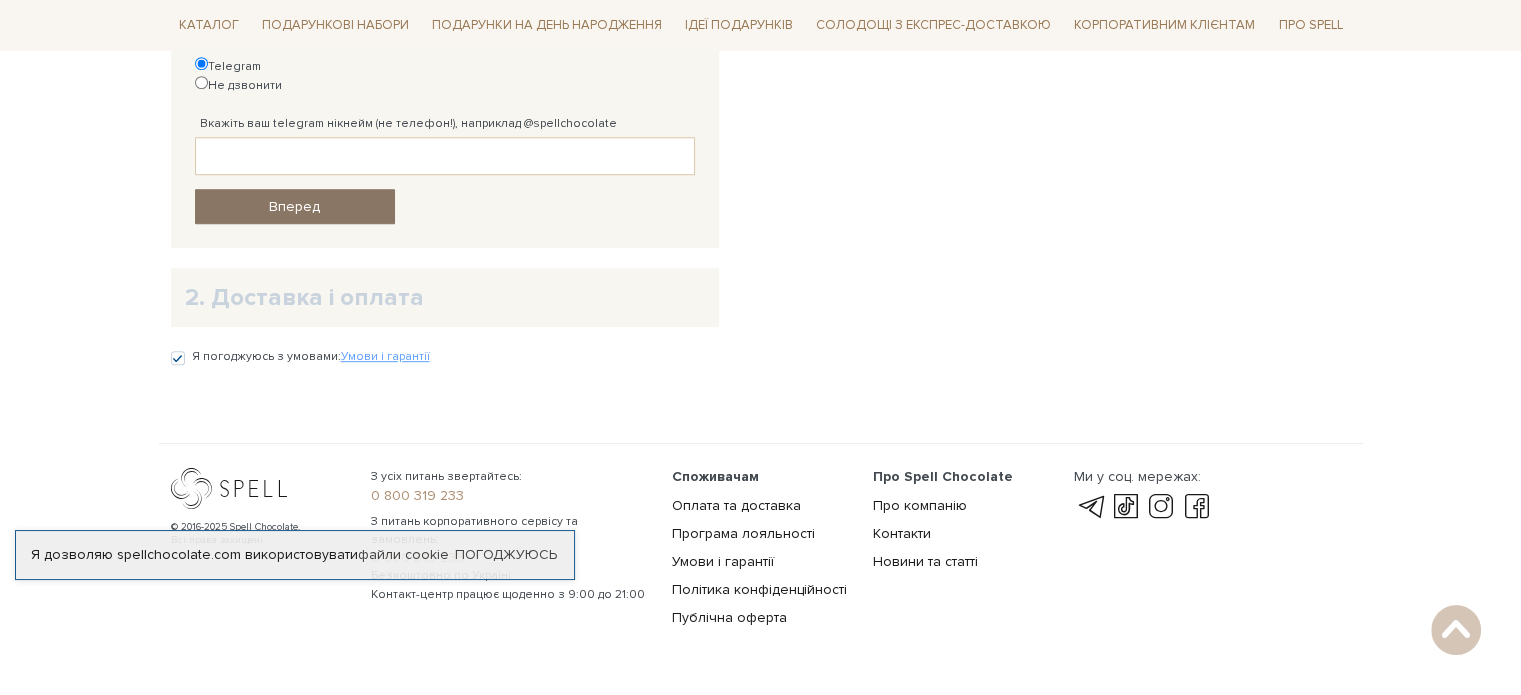type on "Кажуть, потужна карамель" 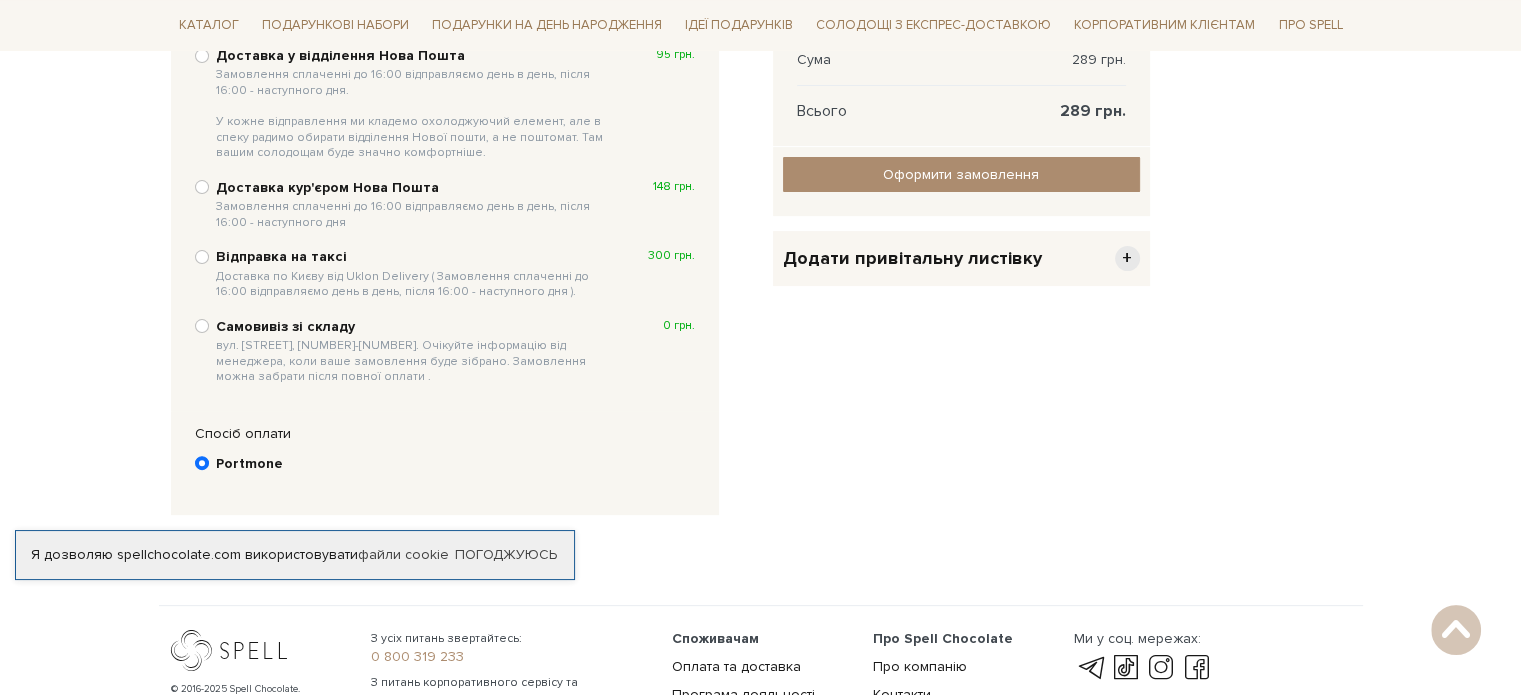 scroll, scrollTop: 553, scrollLeft: 0, axis: vertical 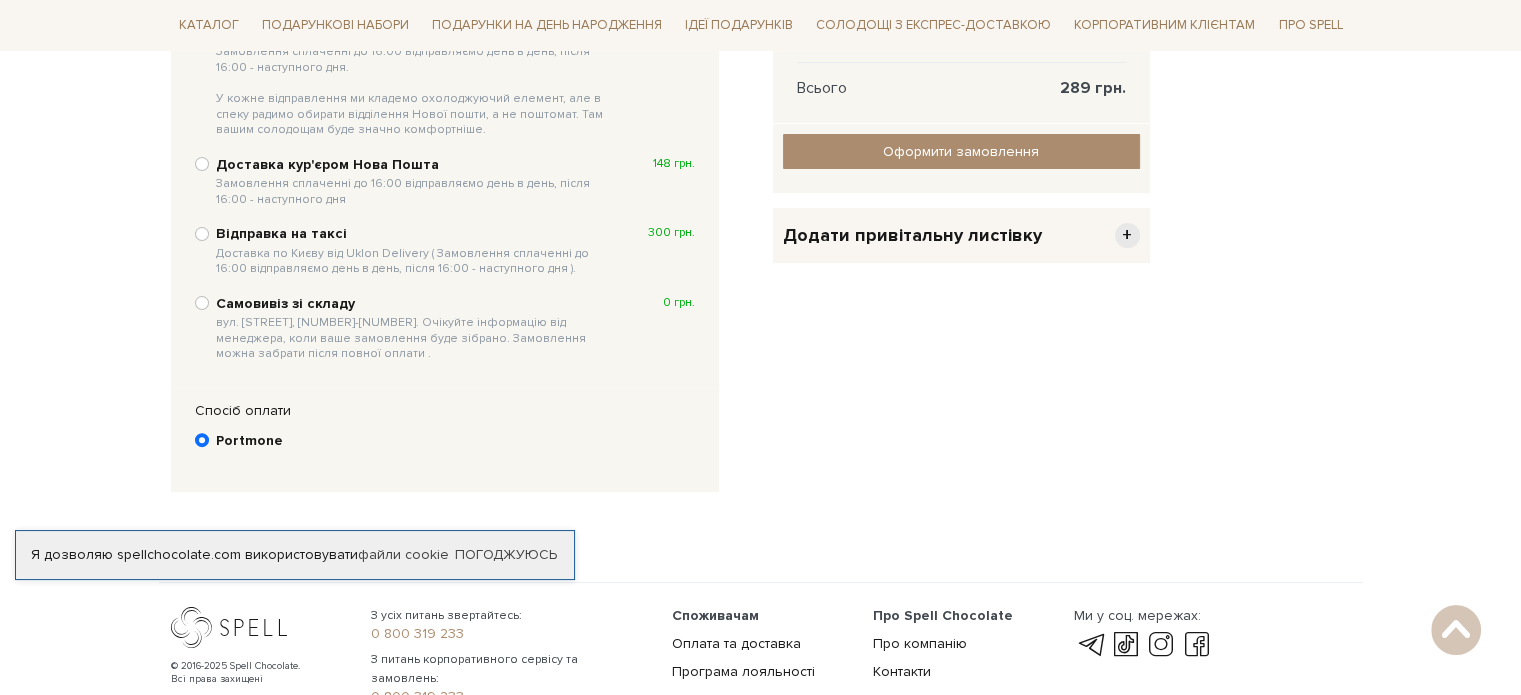 click on "Самовивіз зі складу                                                                             вул. Велика Кільцева, 4-А. Очікуйте інформацію від менеджера, коли ваше замовлення буде зібрано.  Замовлення можна забрати після повної оплати .
0 грн." at bounding box center [445, 328] 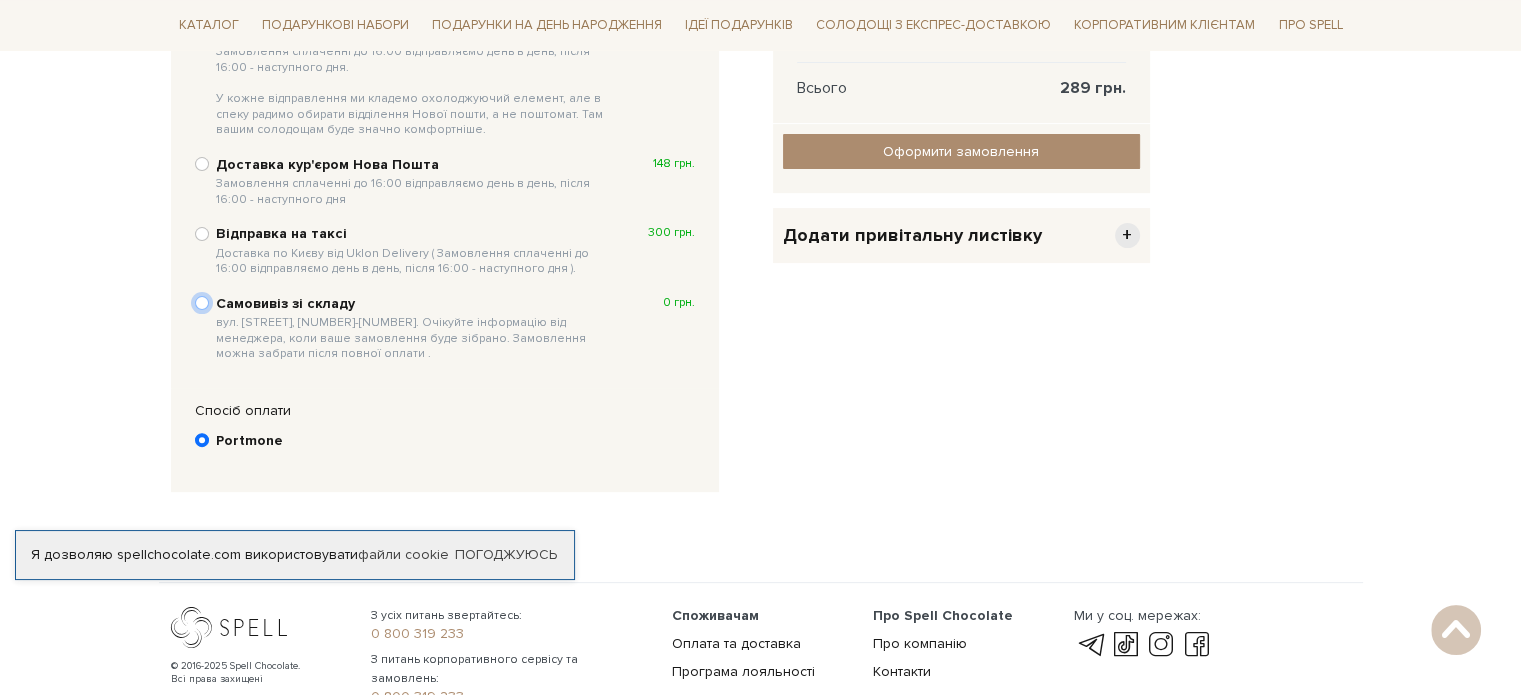 click on "Самовивіз зі складу                                                                             вул. Велика Кільцева, 4-А. Очікуйте інформацію від менеджера, коли ваше замовлення буде зібрано.  Замовлення можна забрати після повної оплати .
0 грн." at bounding box center (202, 303) 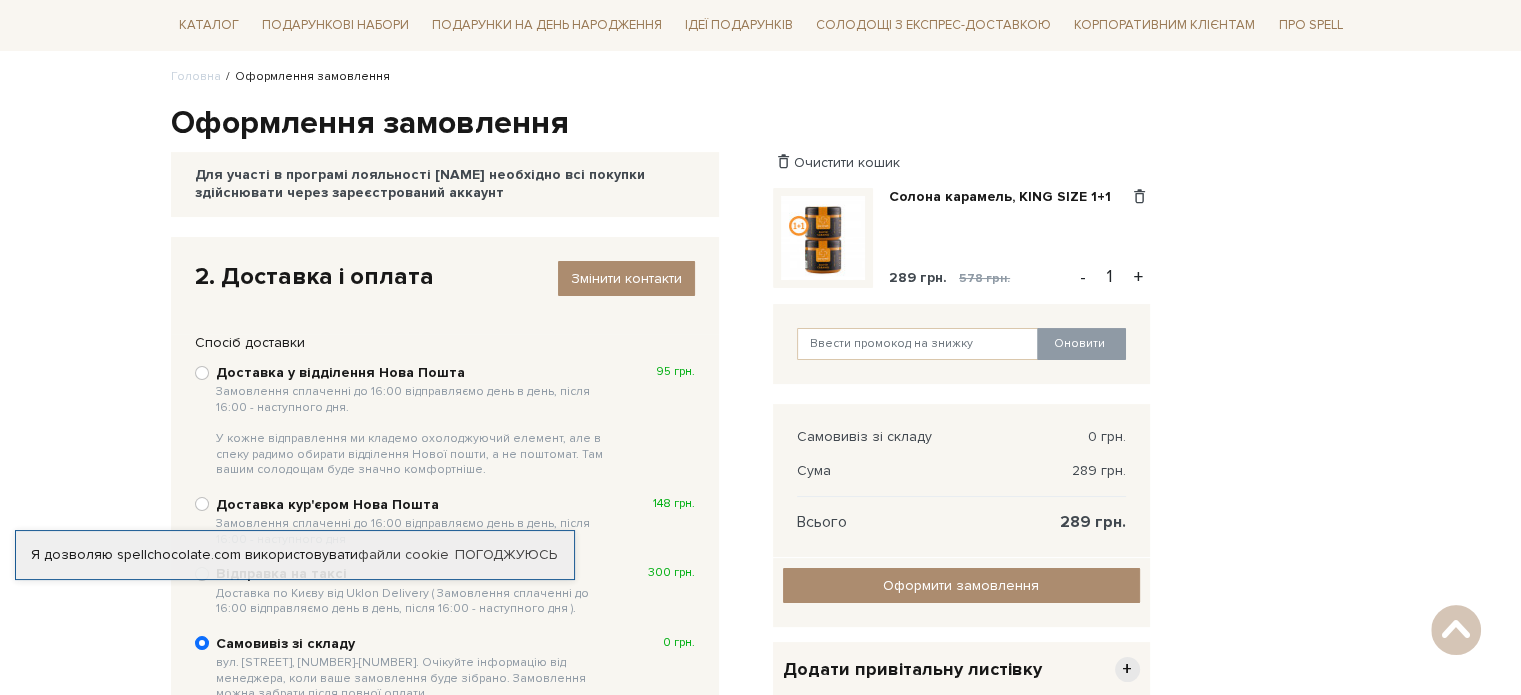 scroll, scrollTop: 353, scrollLeft: 0, axis: vertical 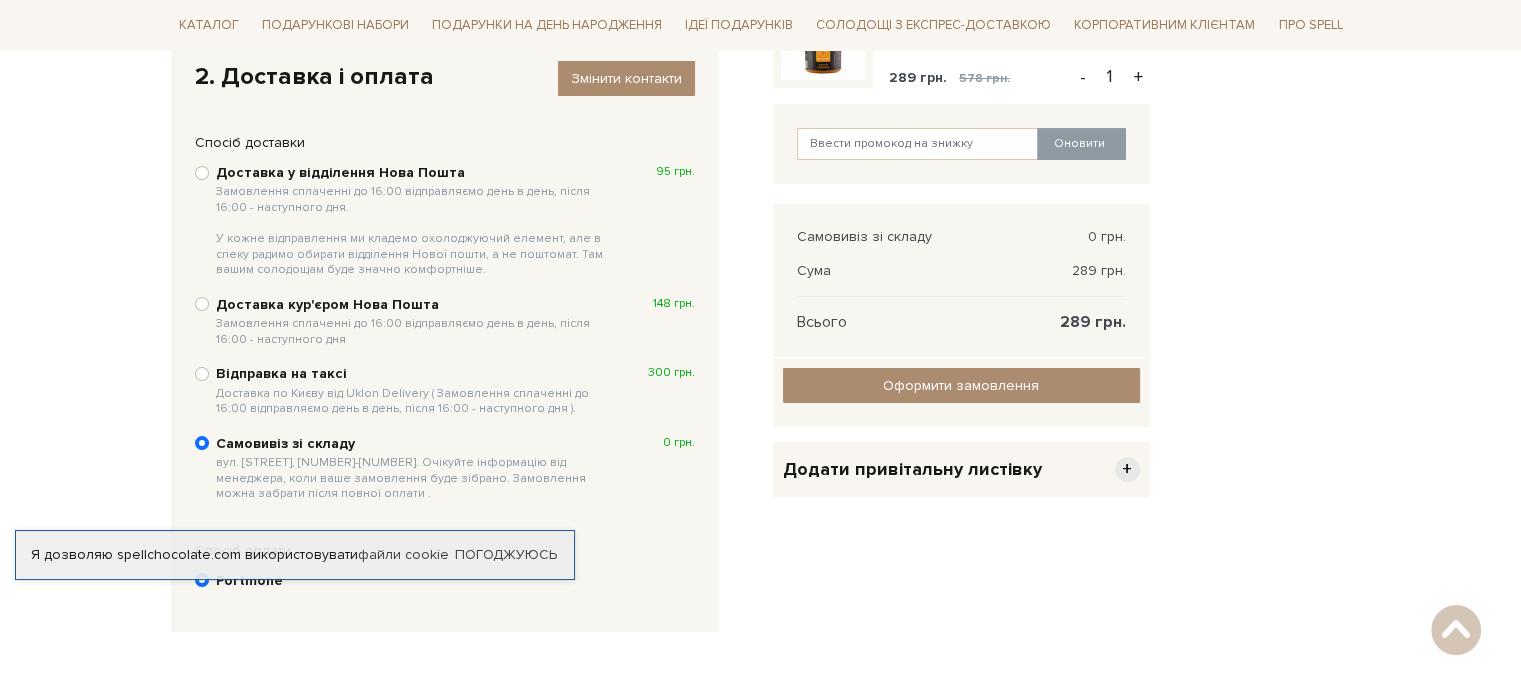 click on "Доставка кур'єром Нова Пошта                                                                             Замовлення сплаченні до 16:00 відправляємо день в день, після 16:00 - наступного дня" at bounding box center [415, 321] 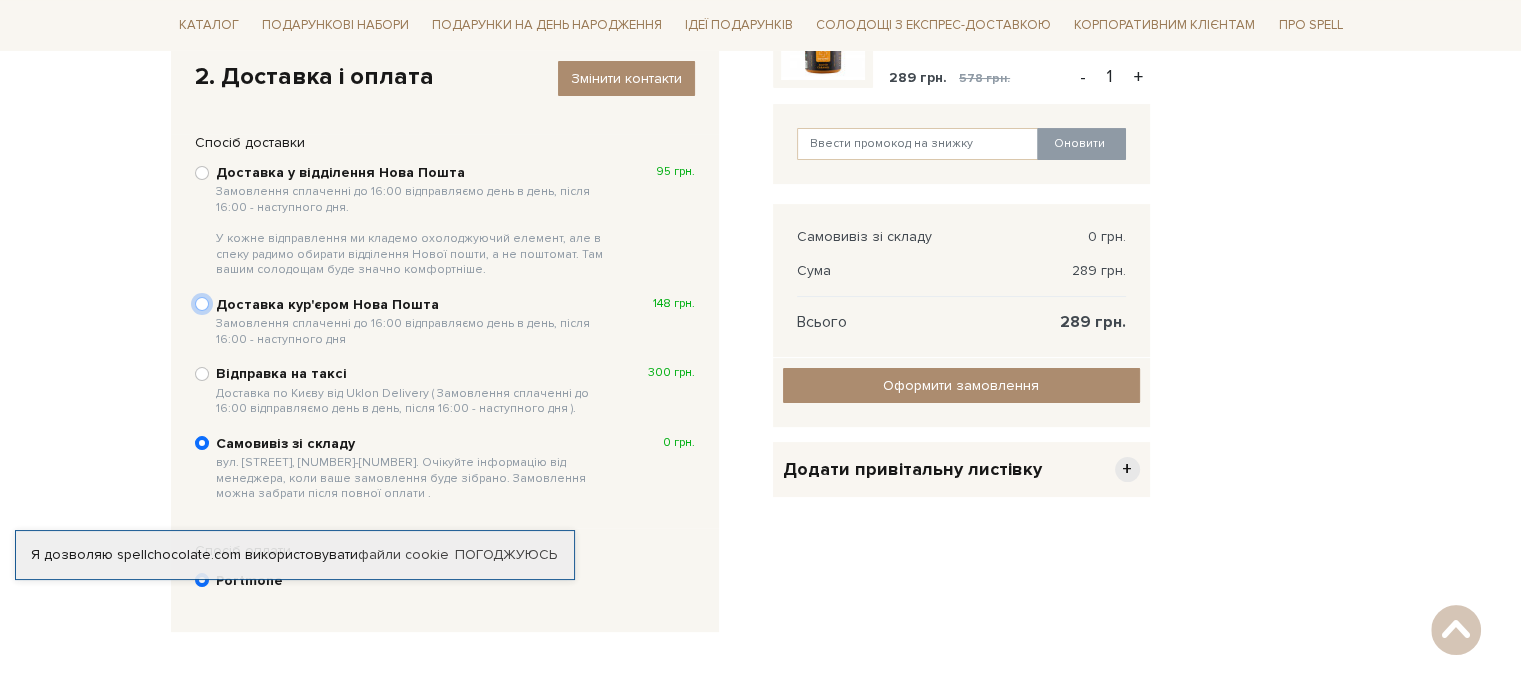 click on "Доставка кур'єром Нова Пошта                                                                             Замовлення сплаченні до 16:00 відправляємо день в день, після 16:00 - наступного дня
148 грн." at bounding box center [202, 304] 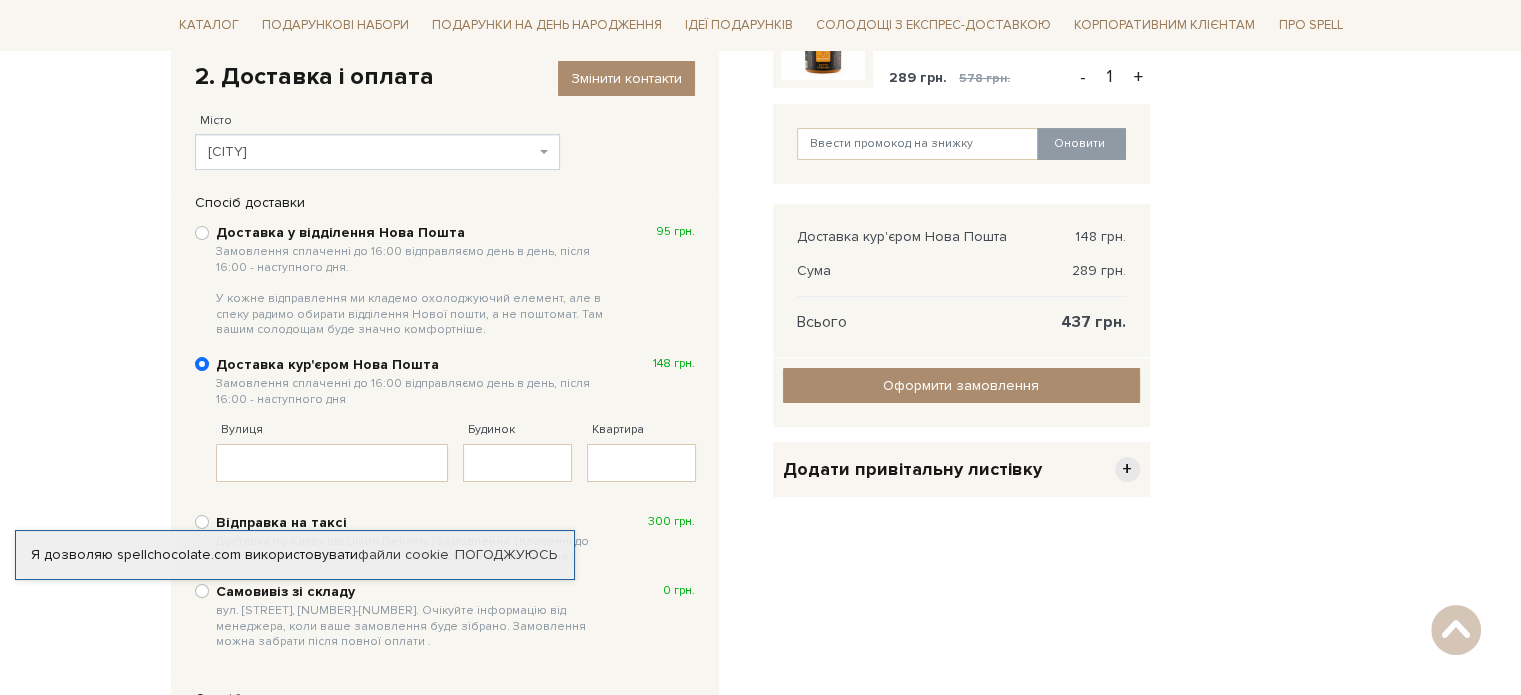 click on "Замовлення сплаченні до 16:00 відправляємо день в день, після 16:00 - наступного дня.
У кожне відправлення ми кладемо охолоджуючий елемент, але в спеку радимо обирати відділення Нової пошти, а не поштомат. Там вашим солодощам буде значно комфортніше." at bounding box center [415, 291] 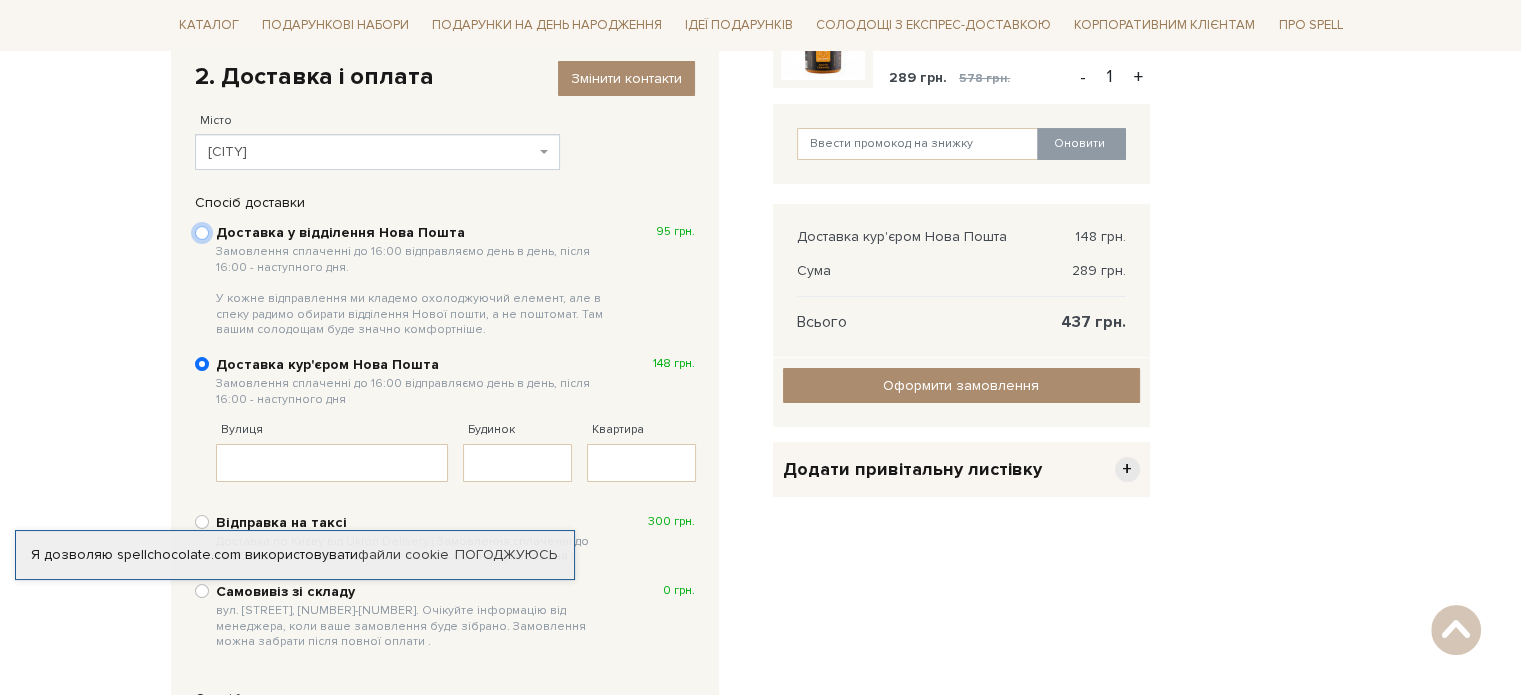 click on "Доставка у відділення Нова Пошта                                                                             Замовлення сплаченні до 16:00 відправляємо день в день, після 16:00 - наступного дня.
У кожне відправлення ми кладемо охолоджуючий елемент, але в спеку радимо обирати відділення Нової пошти, а не поштомат. Там вашим солодощам буде значно комфортніше.
95 грн." at bounding box center [202, 233] 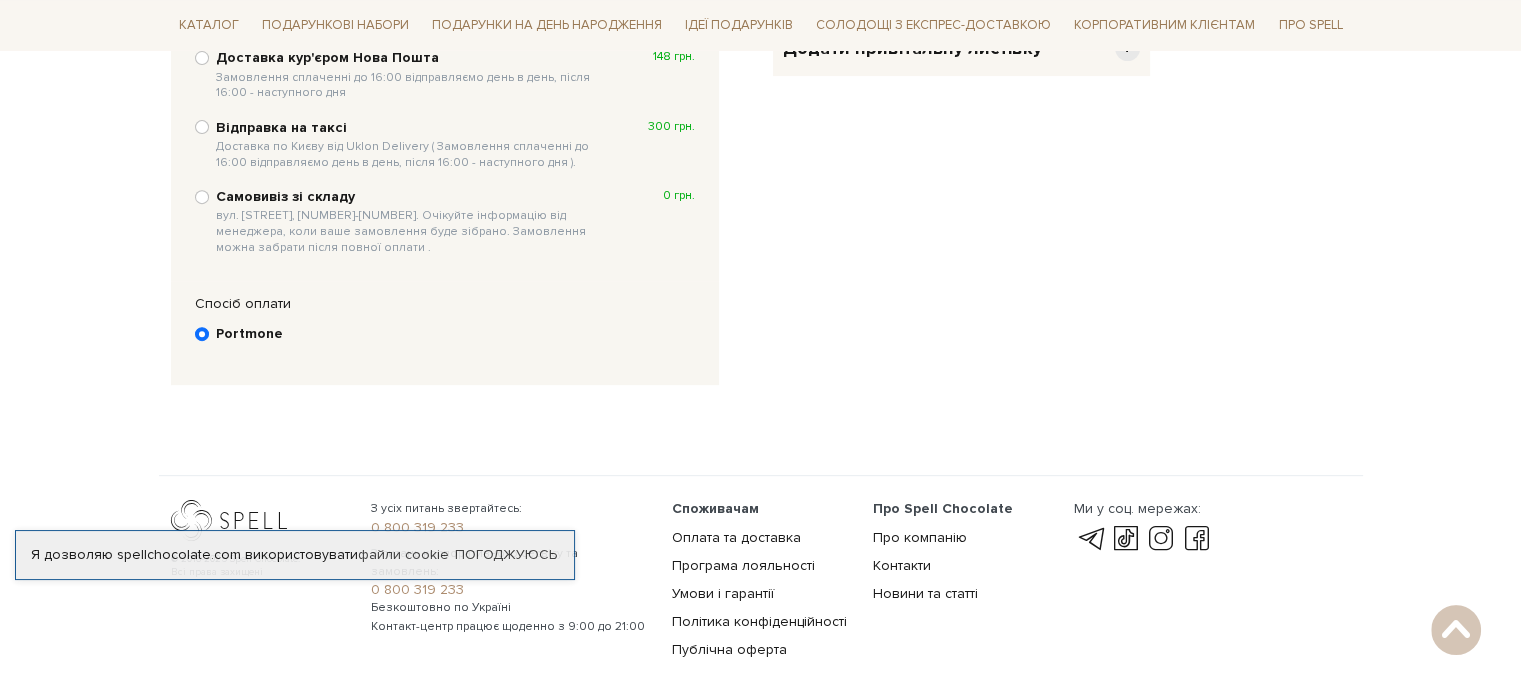 scroll, scrollTop: 768, scrollLeft: 0, axis: vertical 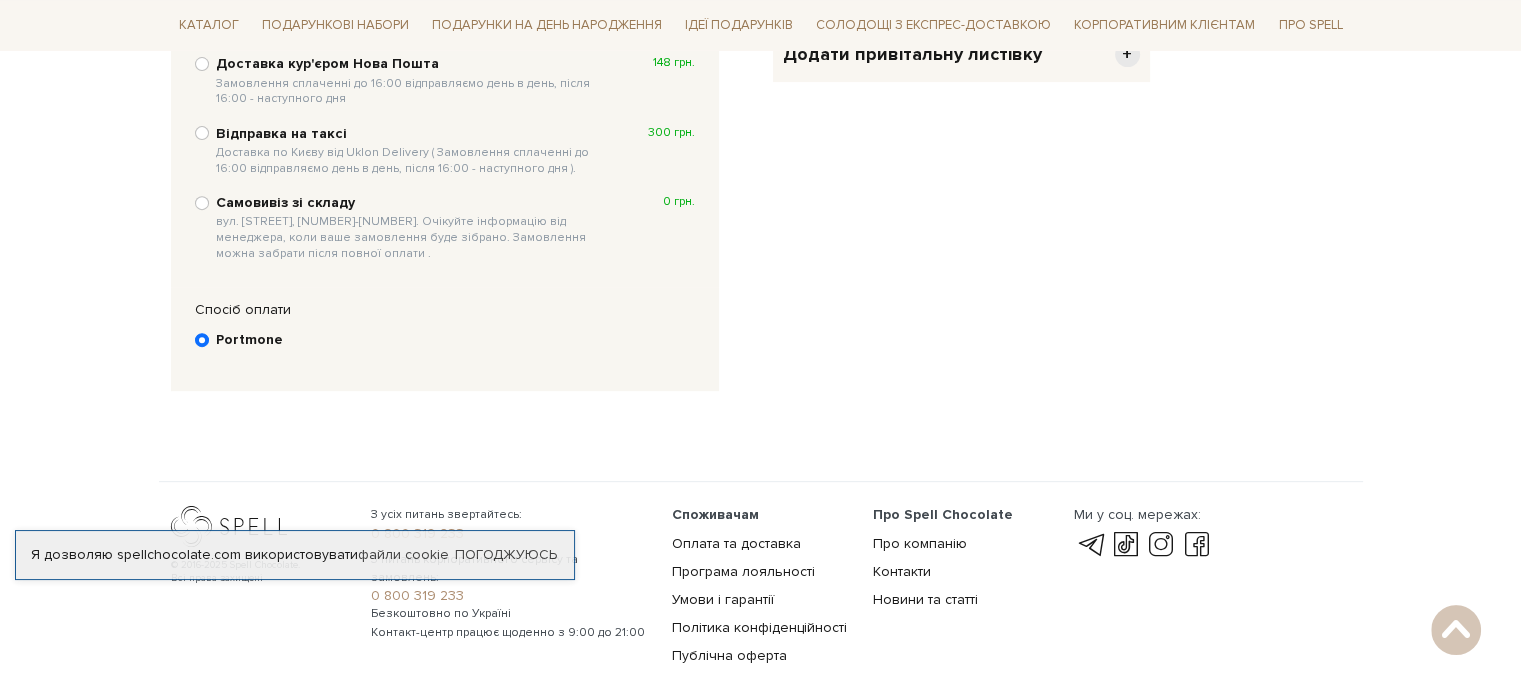 click on "Portmone" at bounding box center (445, 341) 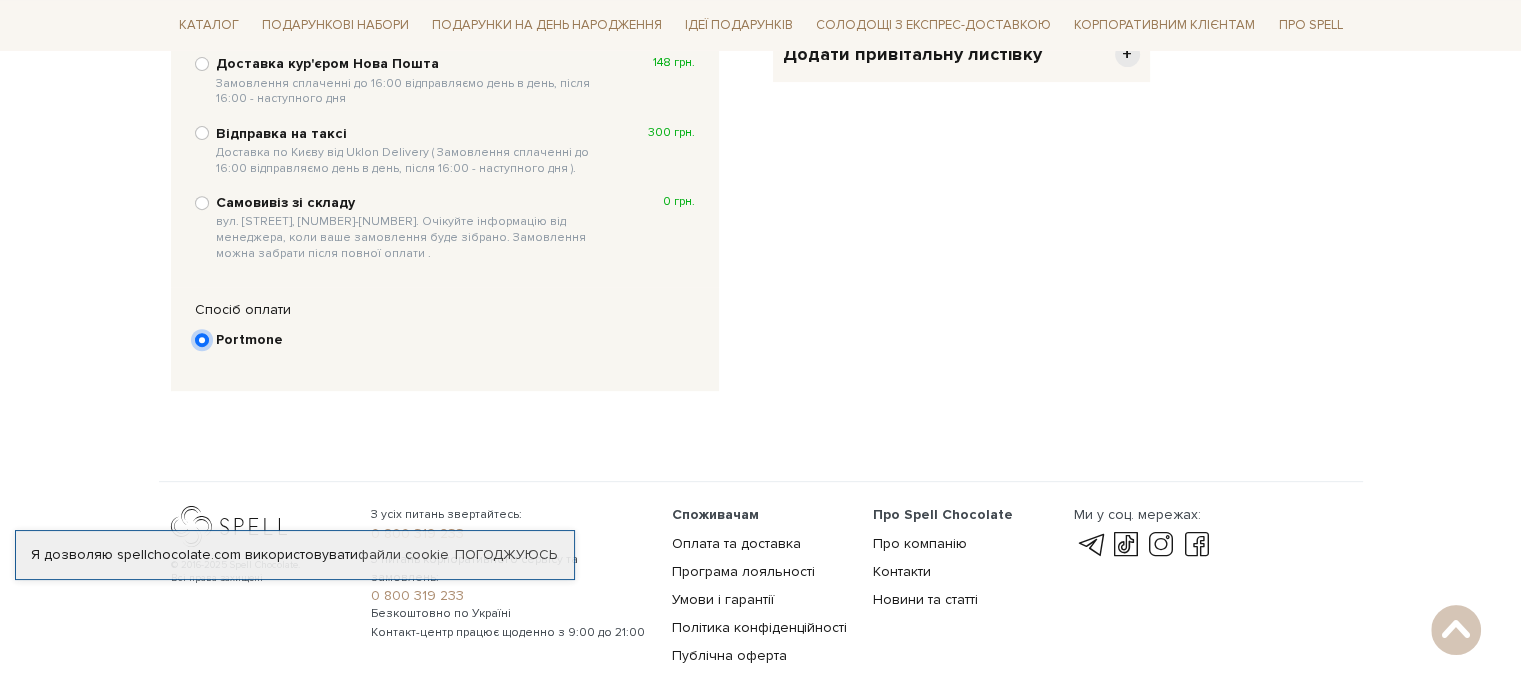 click on "Portmone" at bounding box center [202, 340] 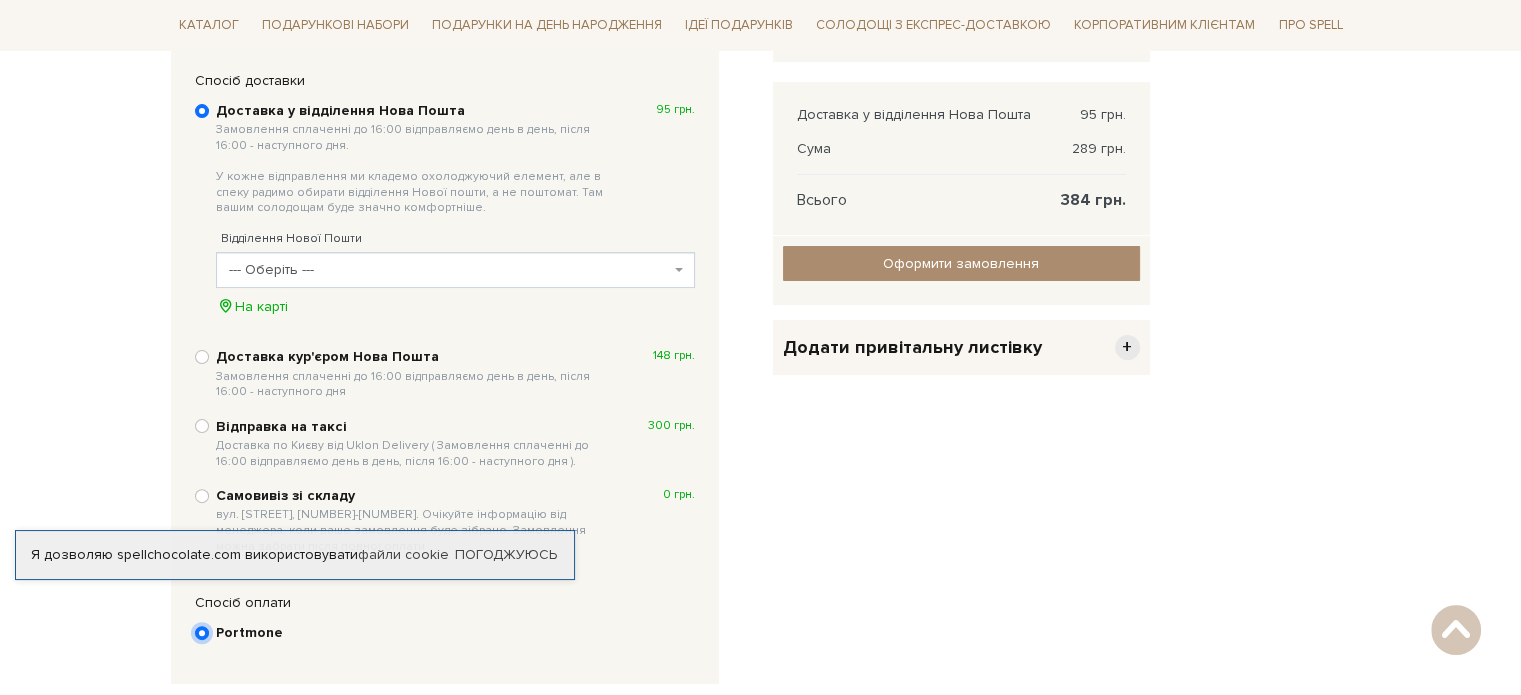scroll, scrollTop: 468, scrollLeft: 0, axis: vertical 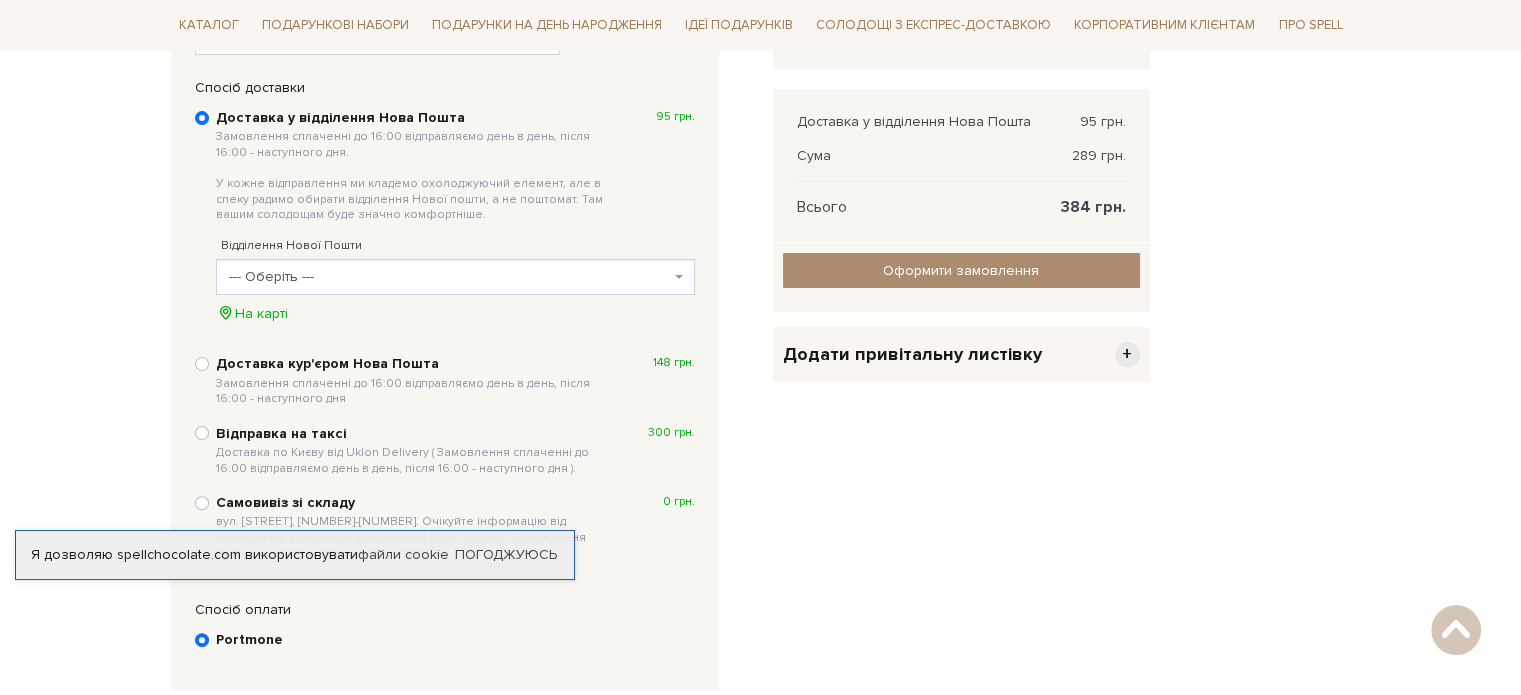 click on "Відділення Нової Пошти
--- Оберіть ---
Відділення №1: вул. [STREET_NAME], [NUMBER]
Відділення №2: вул. [STREET_NAME], [NUMBER]
Відділення №3: вул. [STREET_NAME], [NUMBER] (заїзд із вул. [STREET_NAME])
Відділення №4: [STREET_NAME], [NUMBER] ([TOWN_NAME], вул. [STREET_NAME], [NUMBER])
Відділення №5 (до 30 кг): вул. [STREET_NAME], [NUMBER] ([BUSINESS_CENTER_NAME])
Відділення №6 (до 10 кг): вул. [STREET_NAME], [NUMBER]
Відділення №7 (до 30 кг): вул. [STREET_NAME], [NUMBER]
Відділення №8 (до 30 кг на одне місце): вул. [STREET_NAME], [NUMBER]" at bounding box center (455, 270) 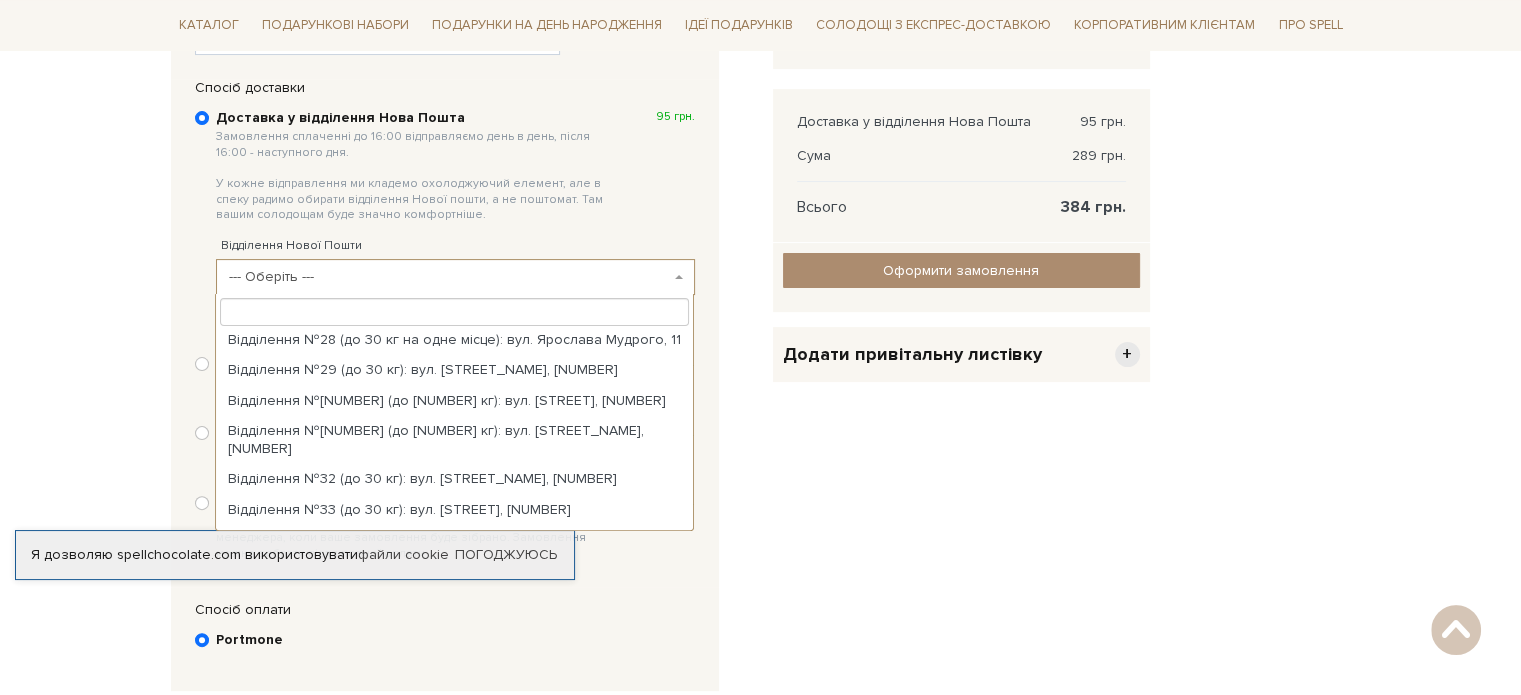 scroll, scrollTop: 900, scrollLeft: 0, axis: vertical 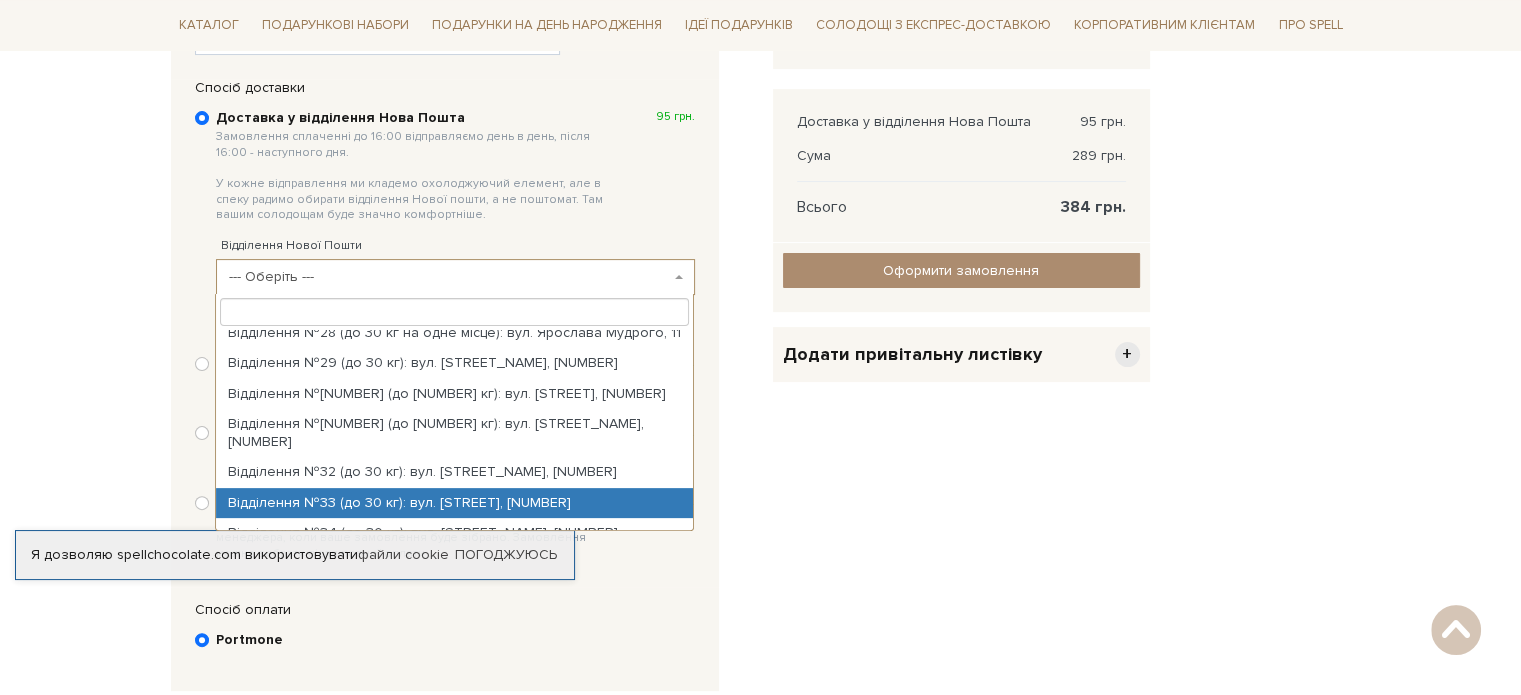 select on "Відділення №33 (до 30 кг): вул. [STREET], [NUMBER]" 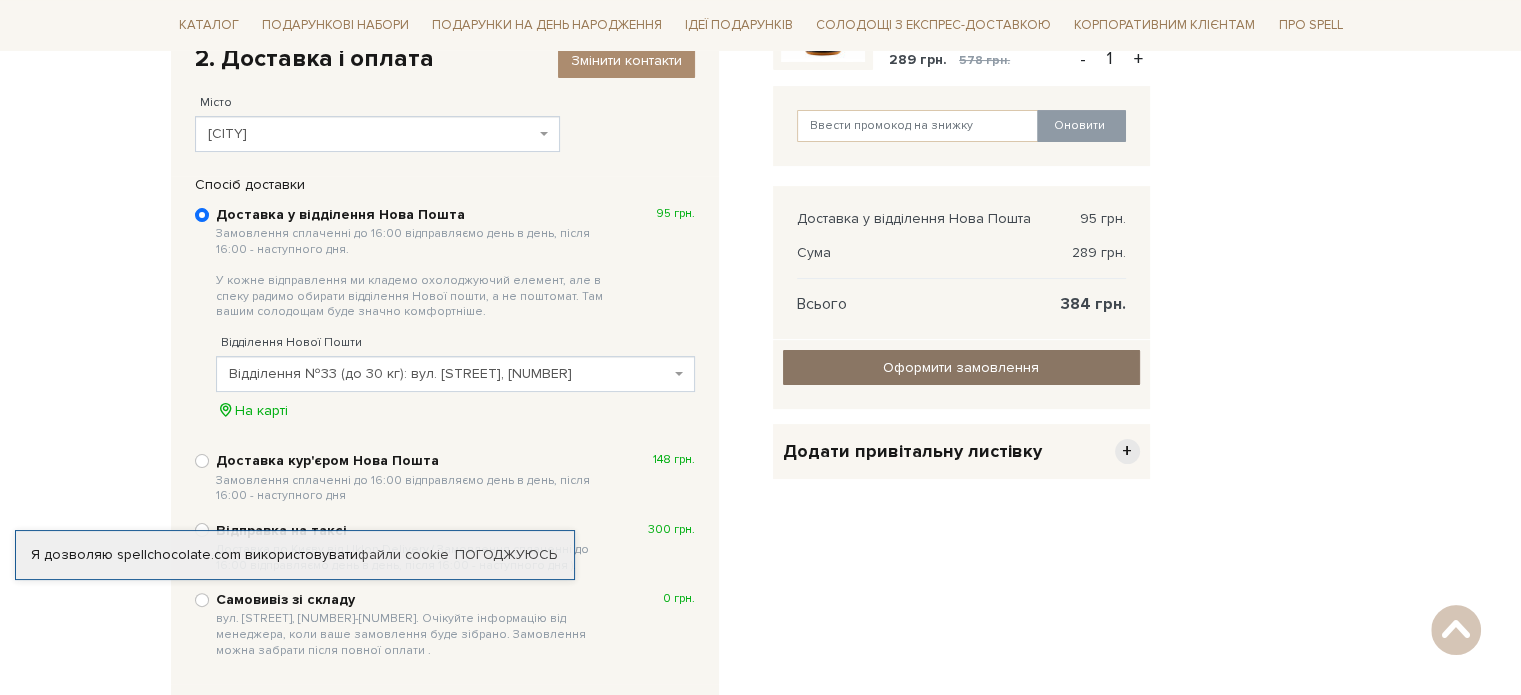 scroll, scrollTop: 368, scrollLeft: 0, axis: vertical 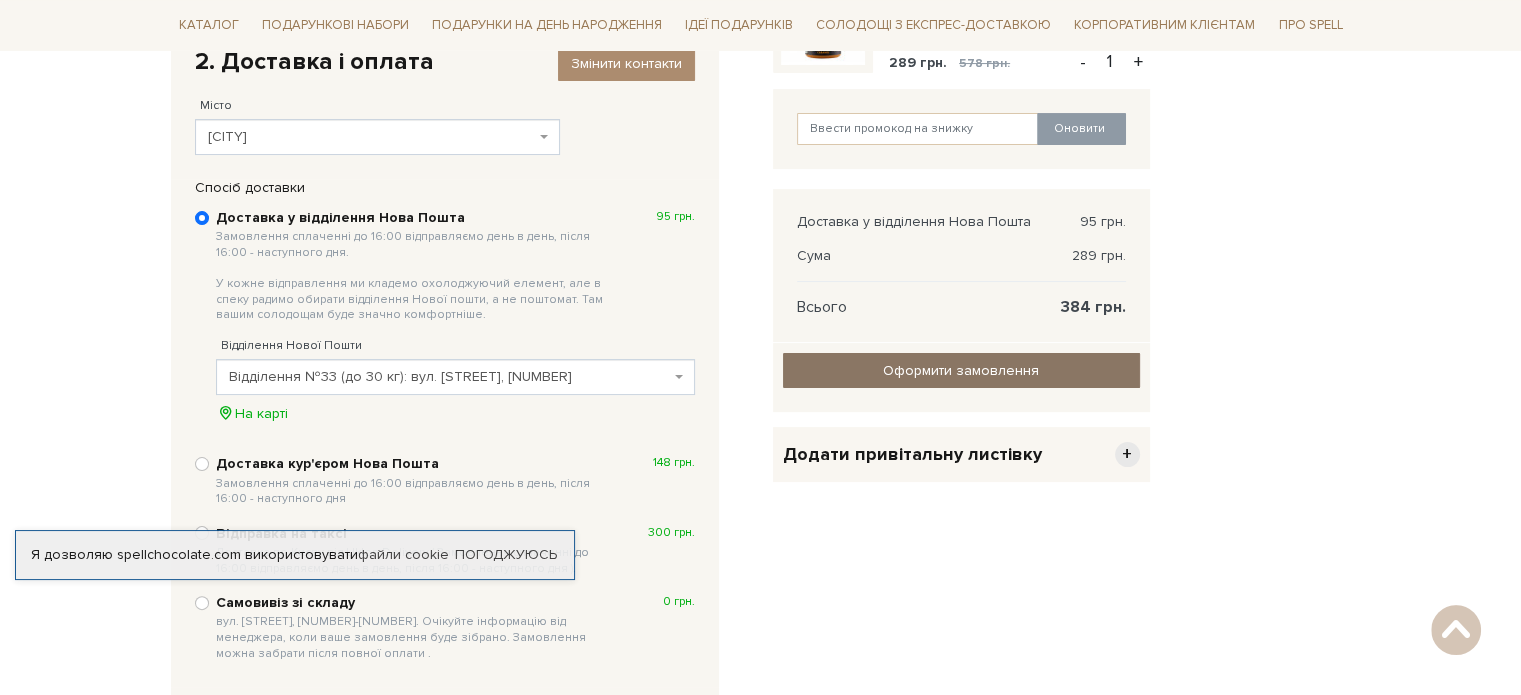 click on "Оформити замовлення" at bounding box center [961, 370] 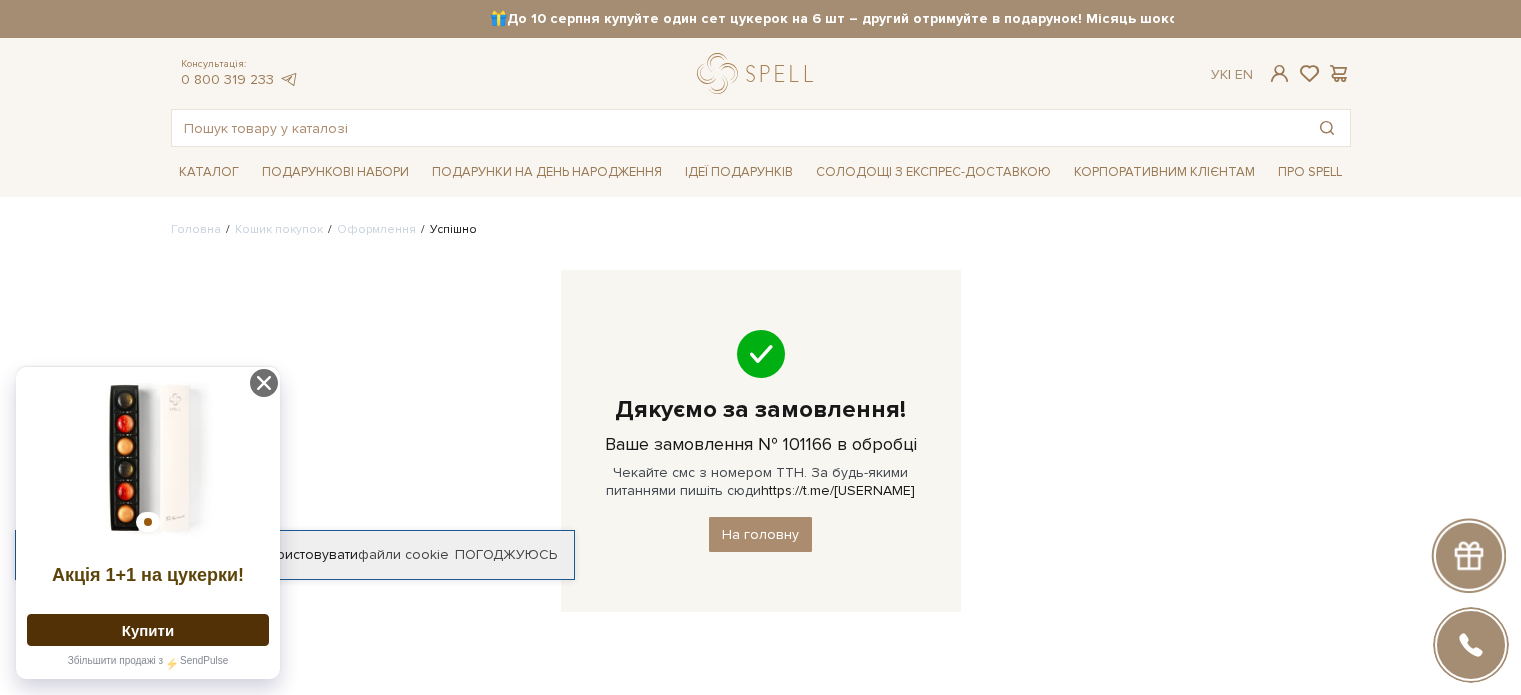 scroll, scrollTop: 0, scrollLeft: 0, axis: both 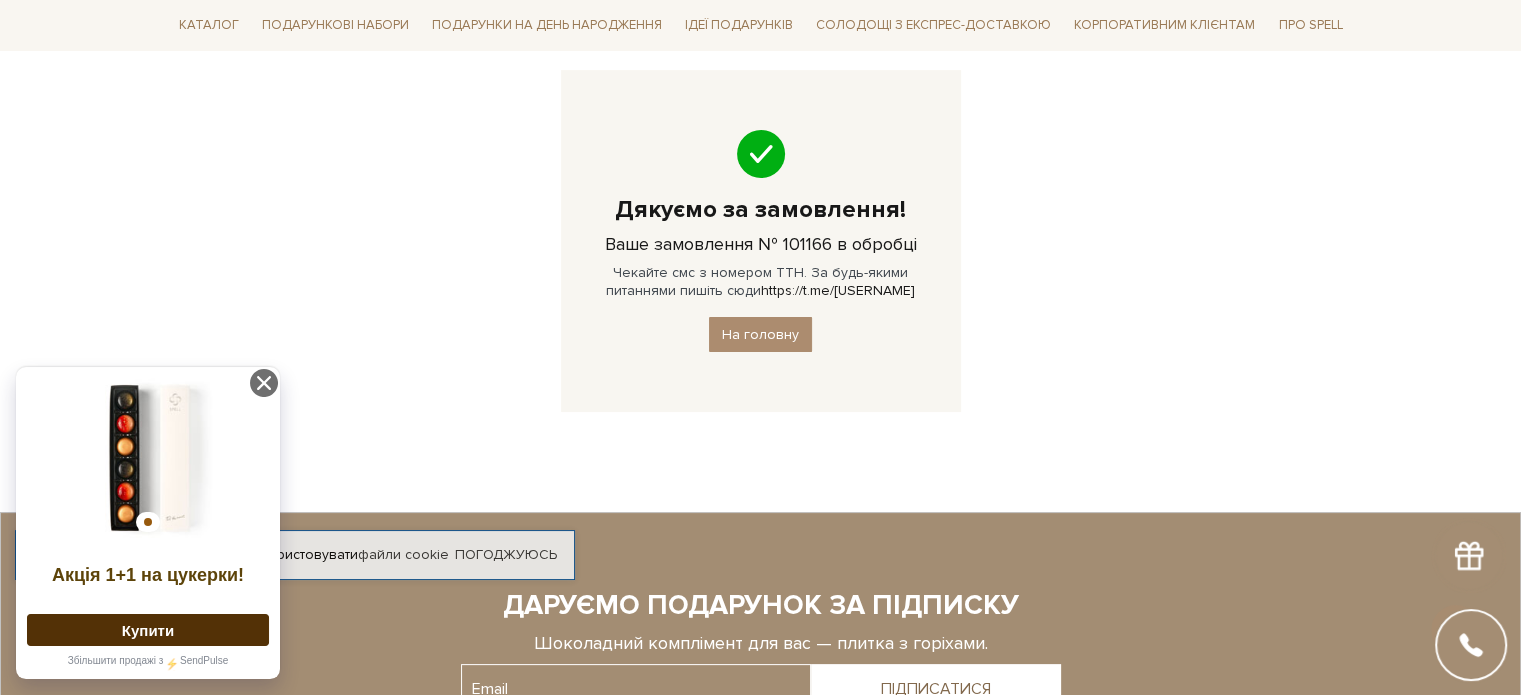 click at bounding box center (148, 458) 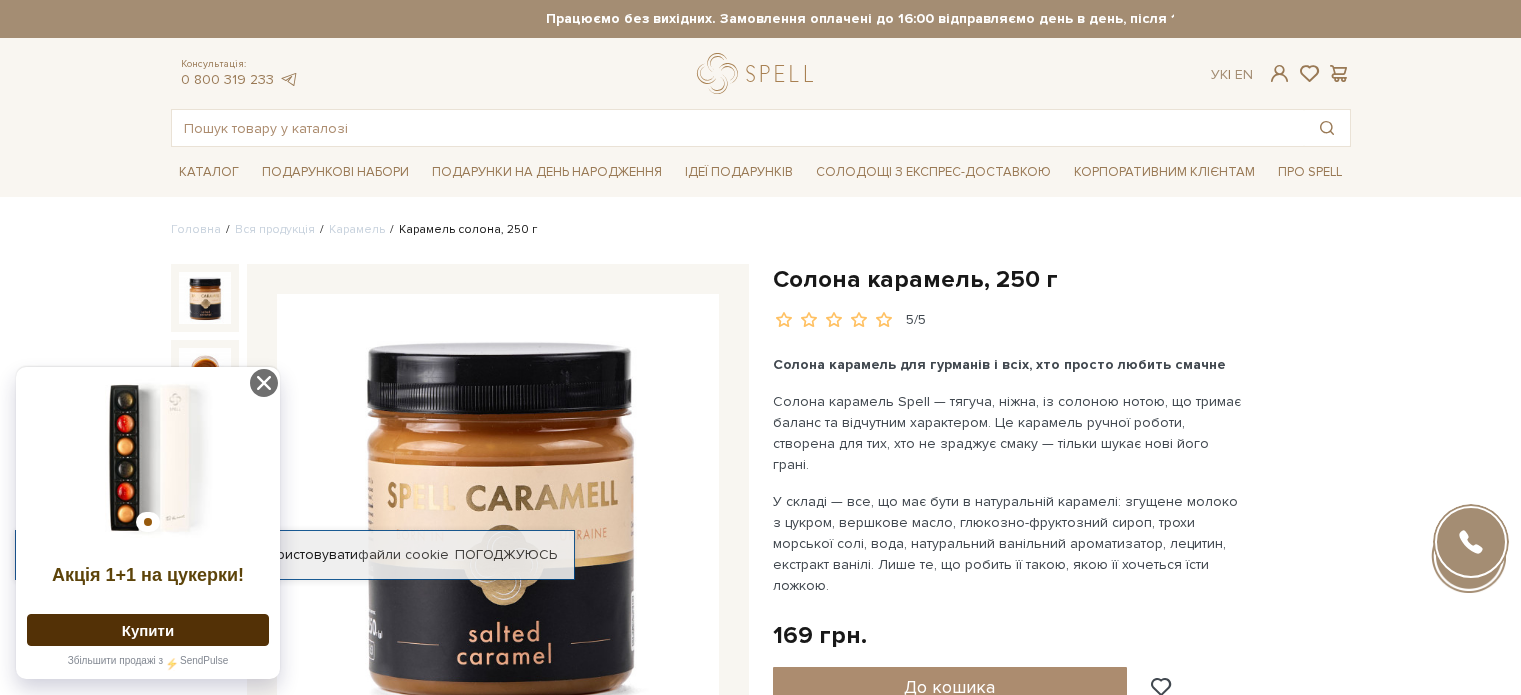 scroll, scrollTop: 0, scrollLeft: 0, axis: both 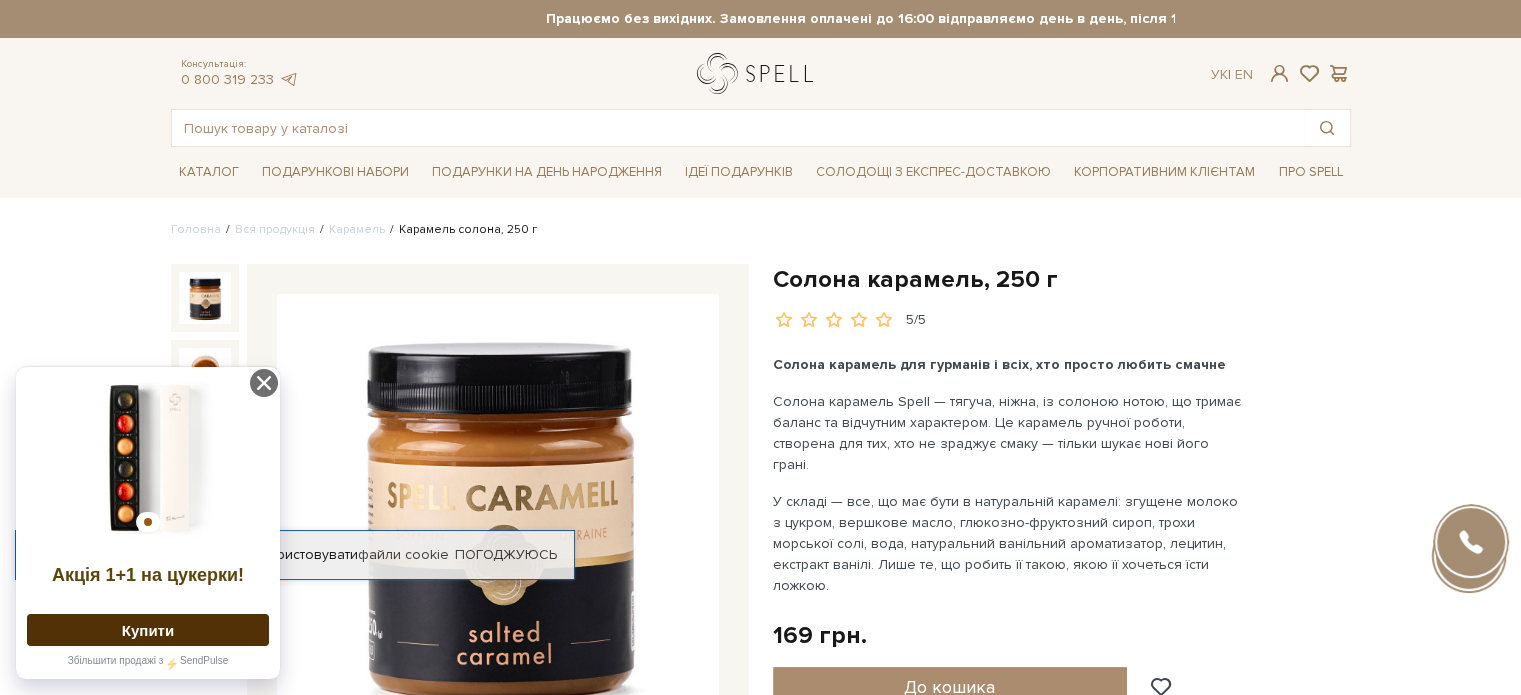click at bounding box center [759, 73] 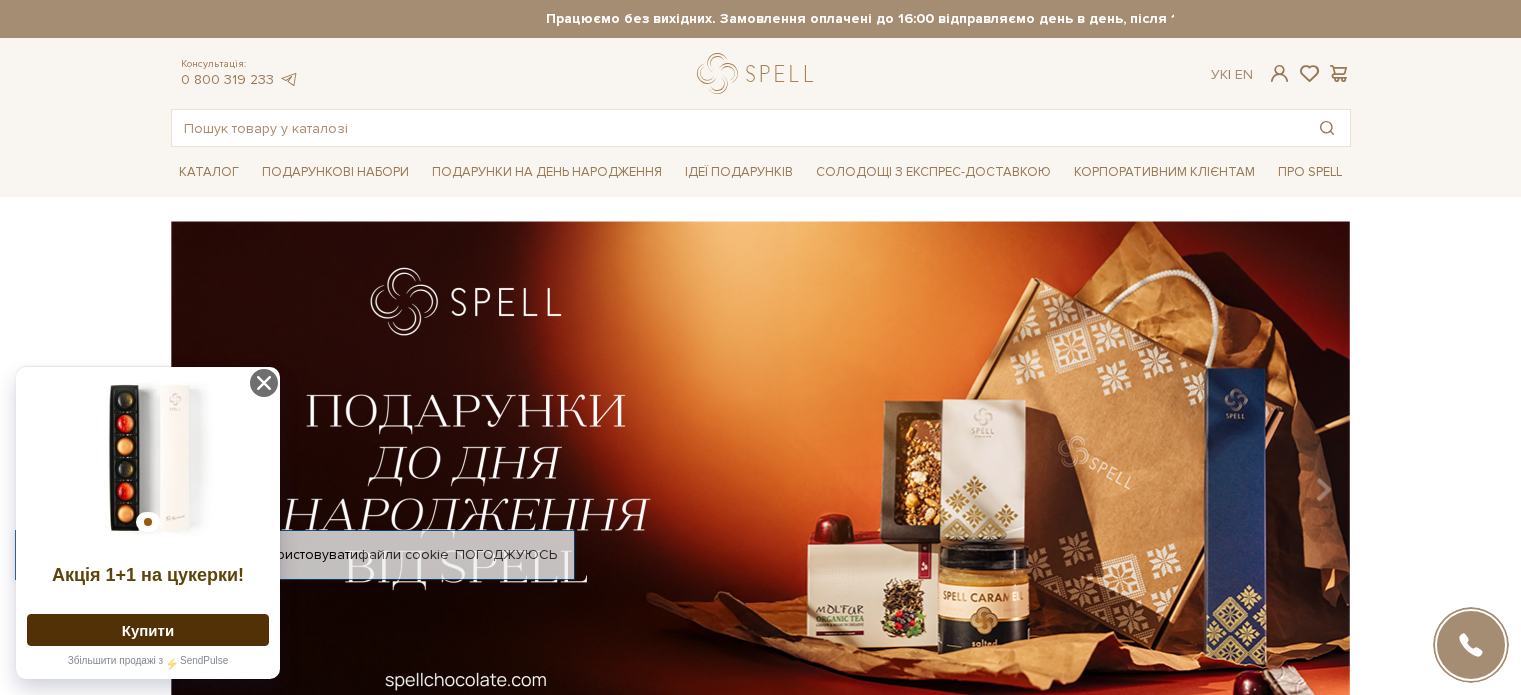 scroll, scrollTop: 0, scrollLeft: 0, axis: both 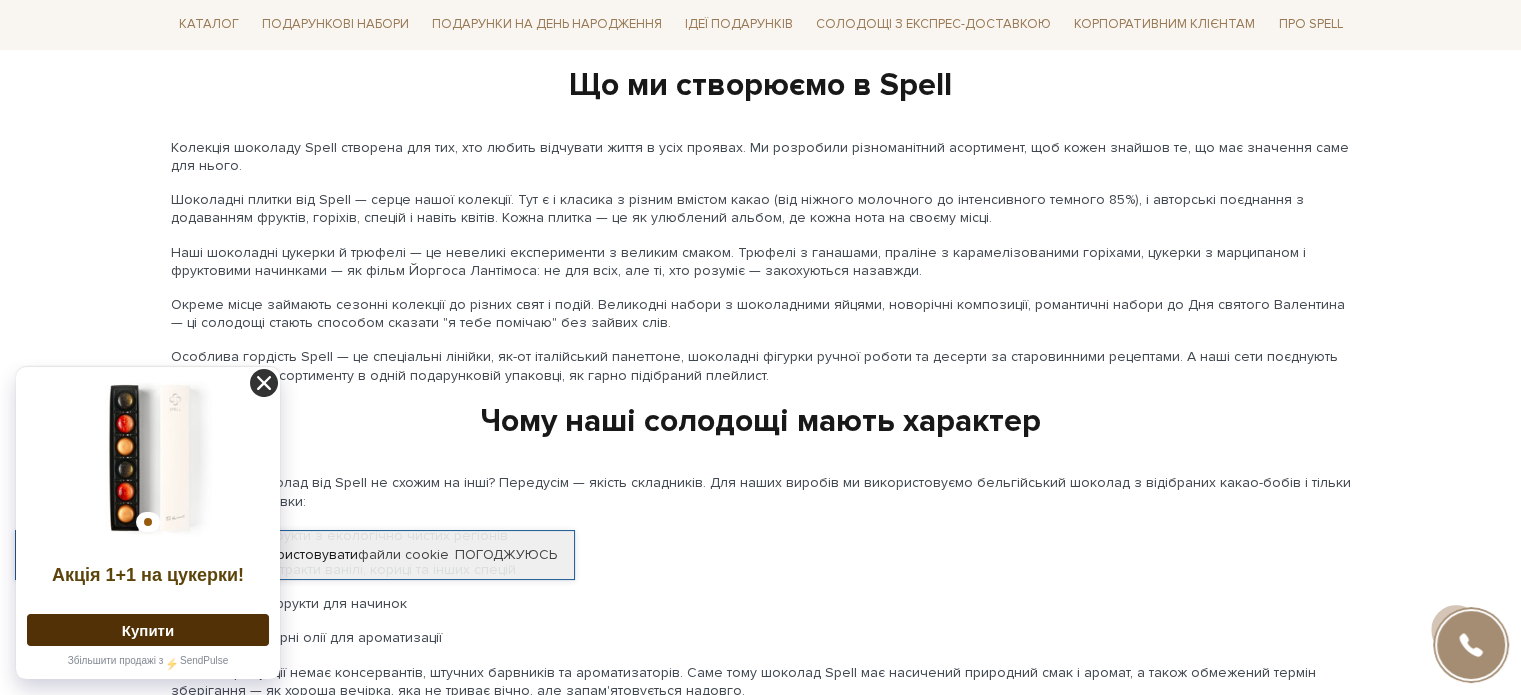 click at bounding box center [264, 383] 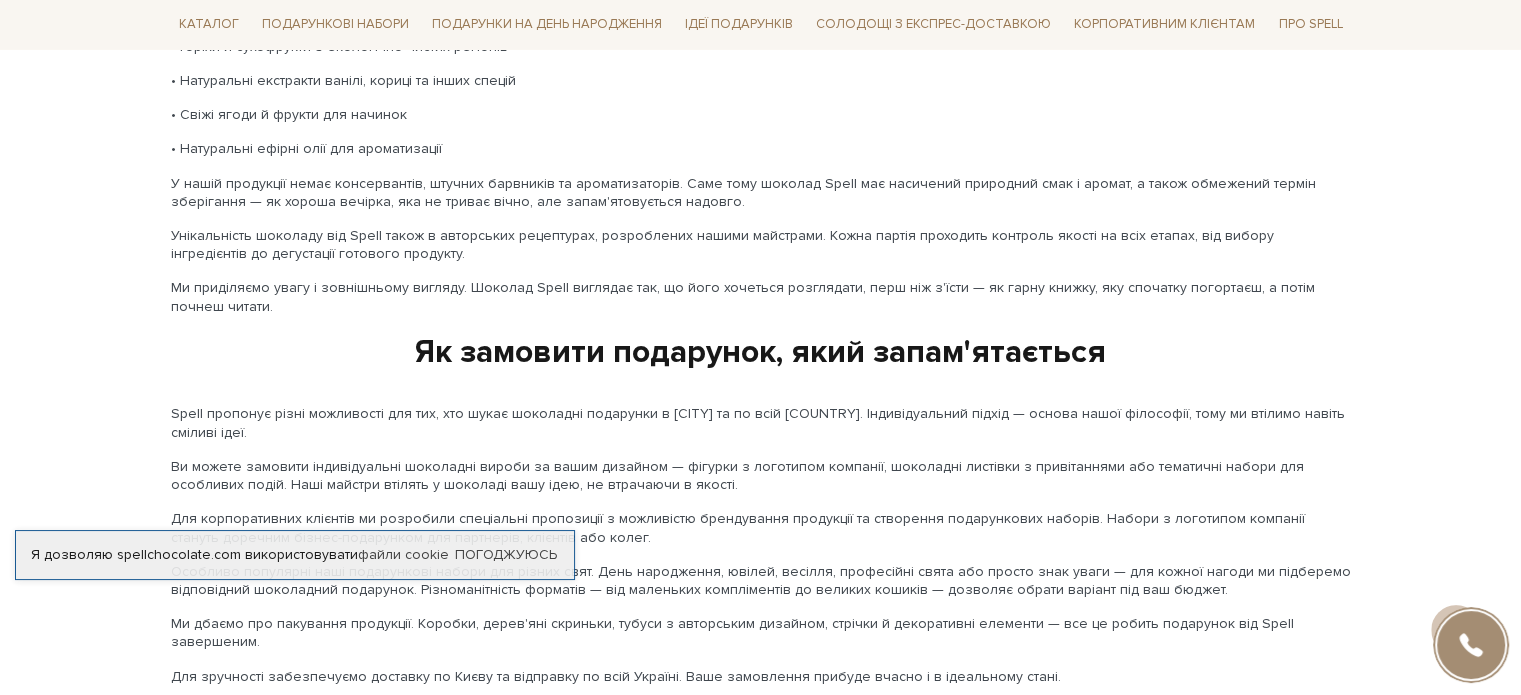 scroll, scrollTop: 2900, scrollLeft: 0, axis: vertical 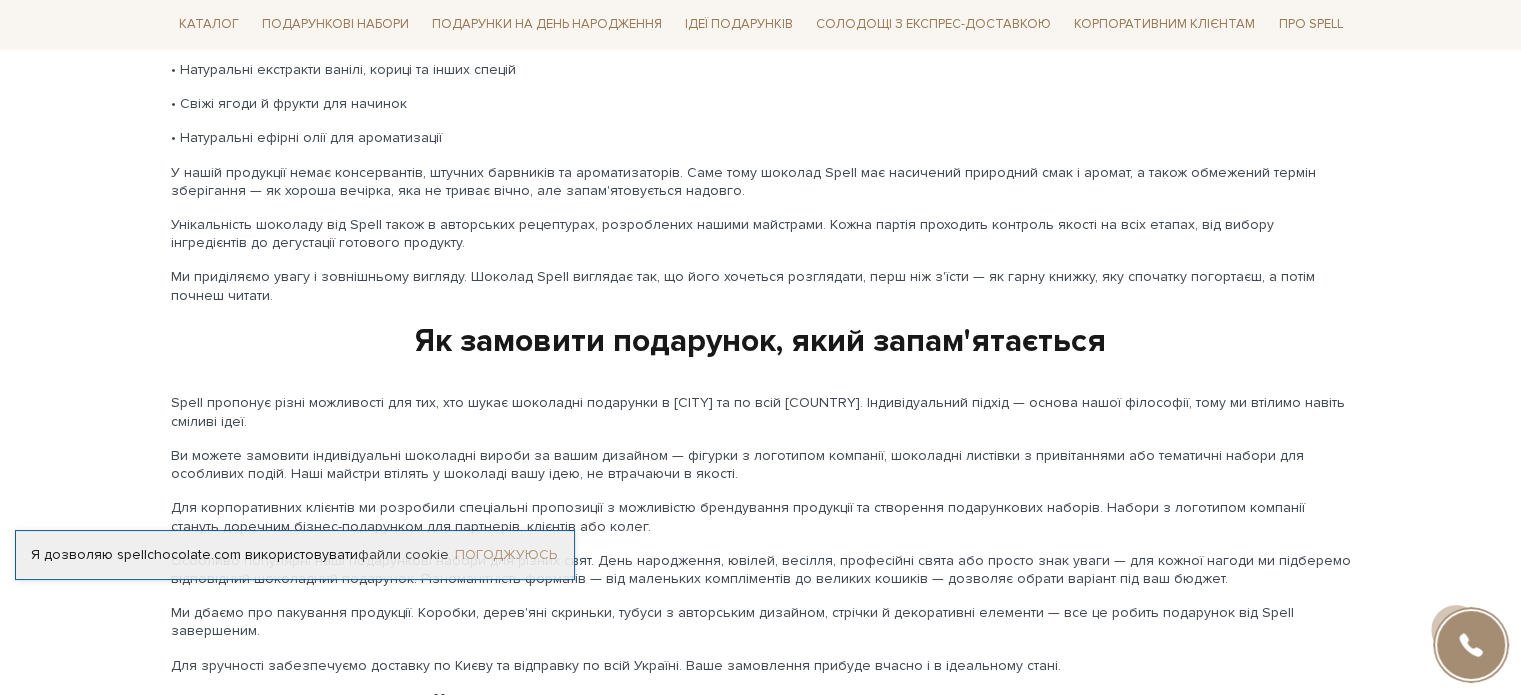 click on "Погоджуюсь" at bounding box center [506, 555] 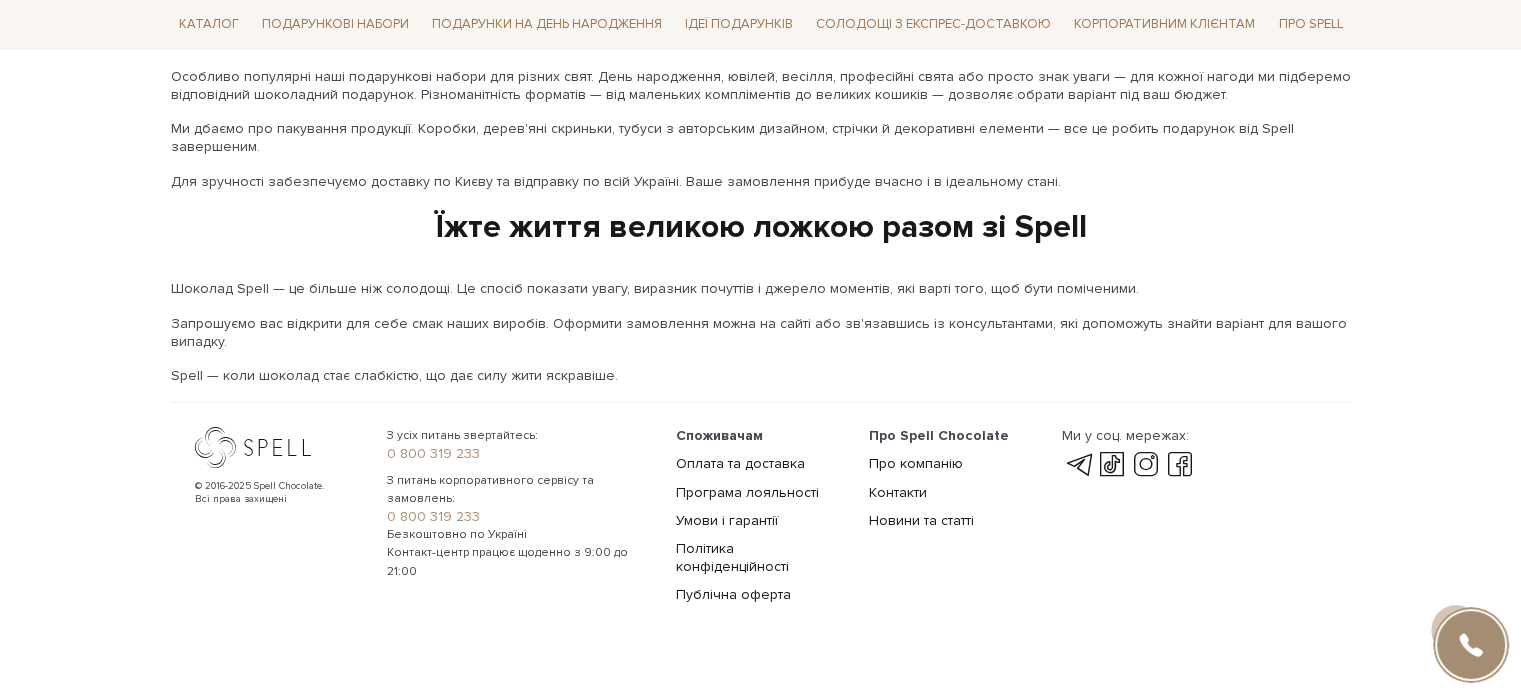 scroll, scrollTop: 3384, scrollLeft: 0, axis: vertical 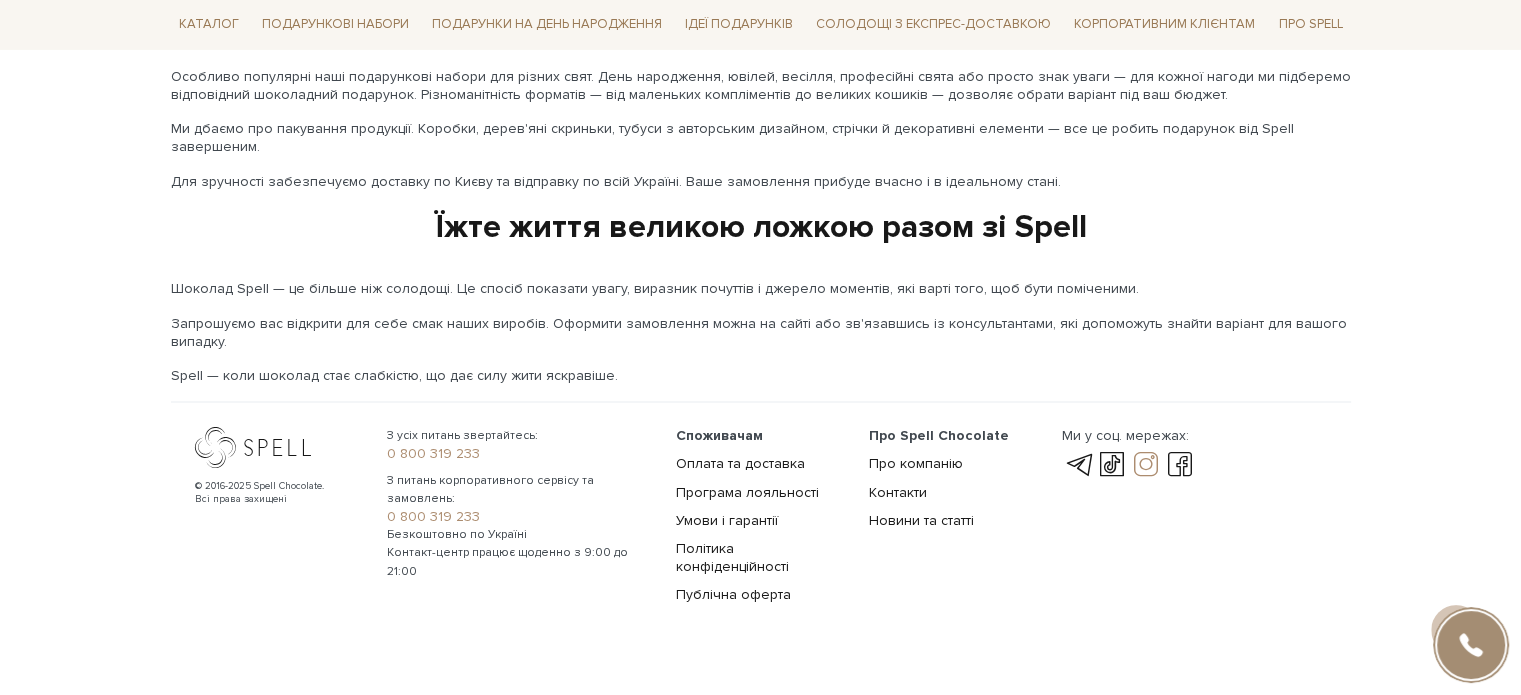 click at bounding box center [1146, 464] 